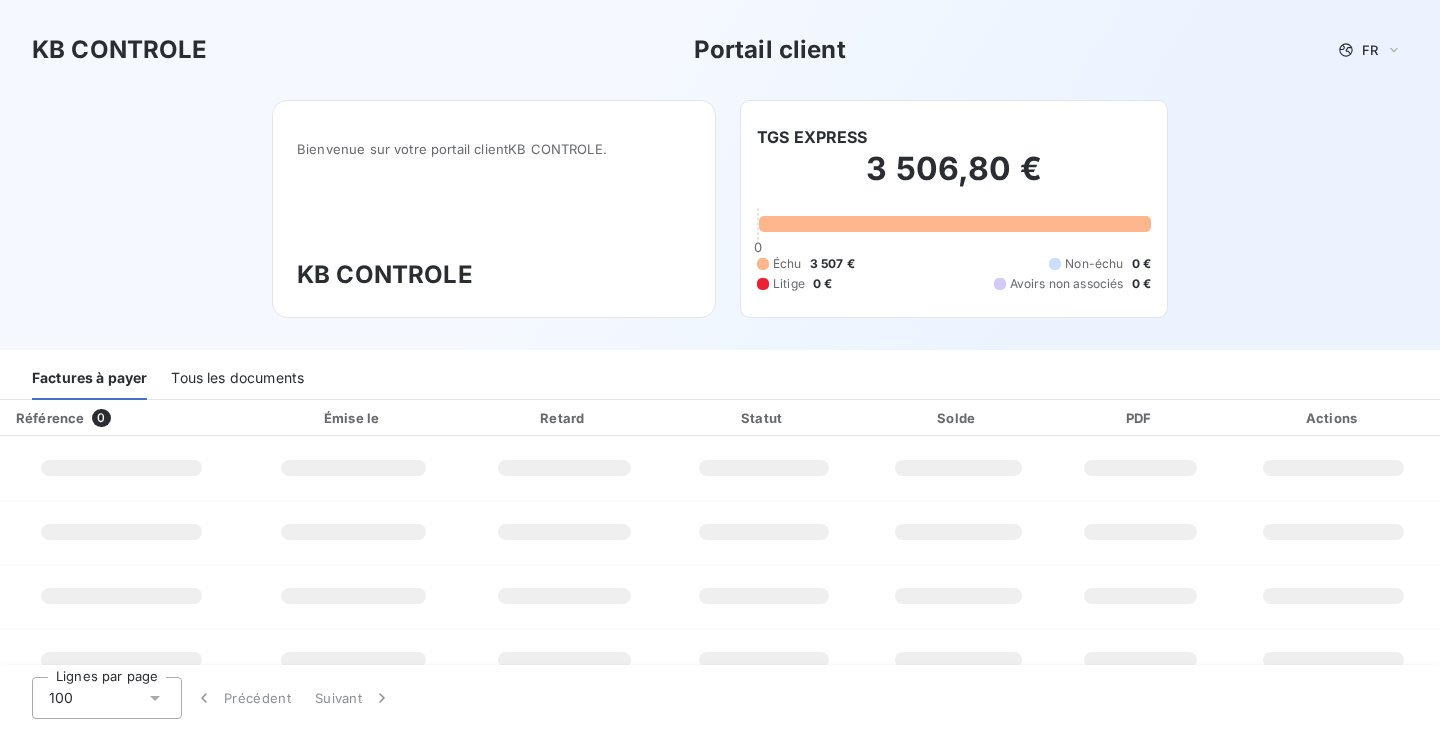 scroll, scrollTop: 0, scrollLeft: 0, axis: both 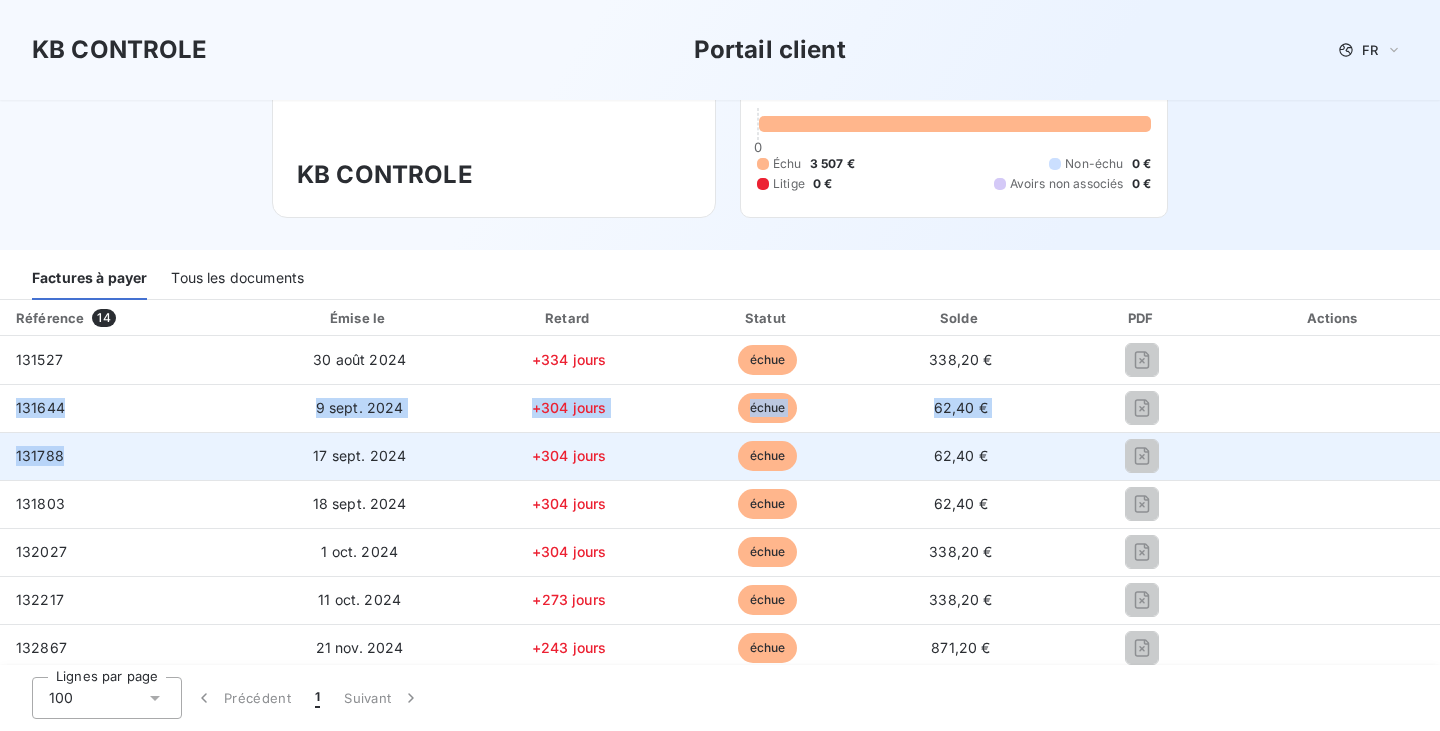 drag, startPoint x: 3, startPoint y: 406, endPoint x: 84, endPoint y: 469, distance: 102.61579 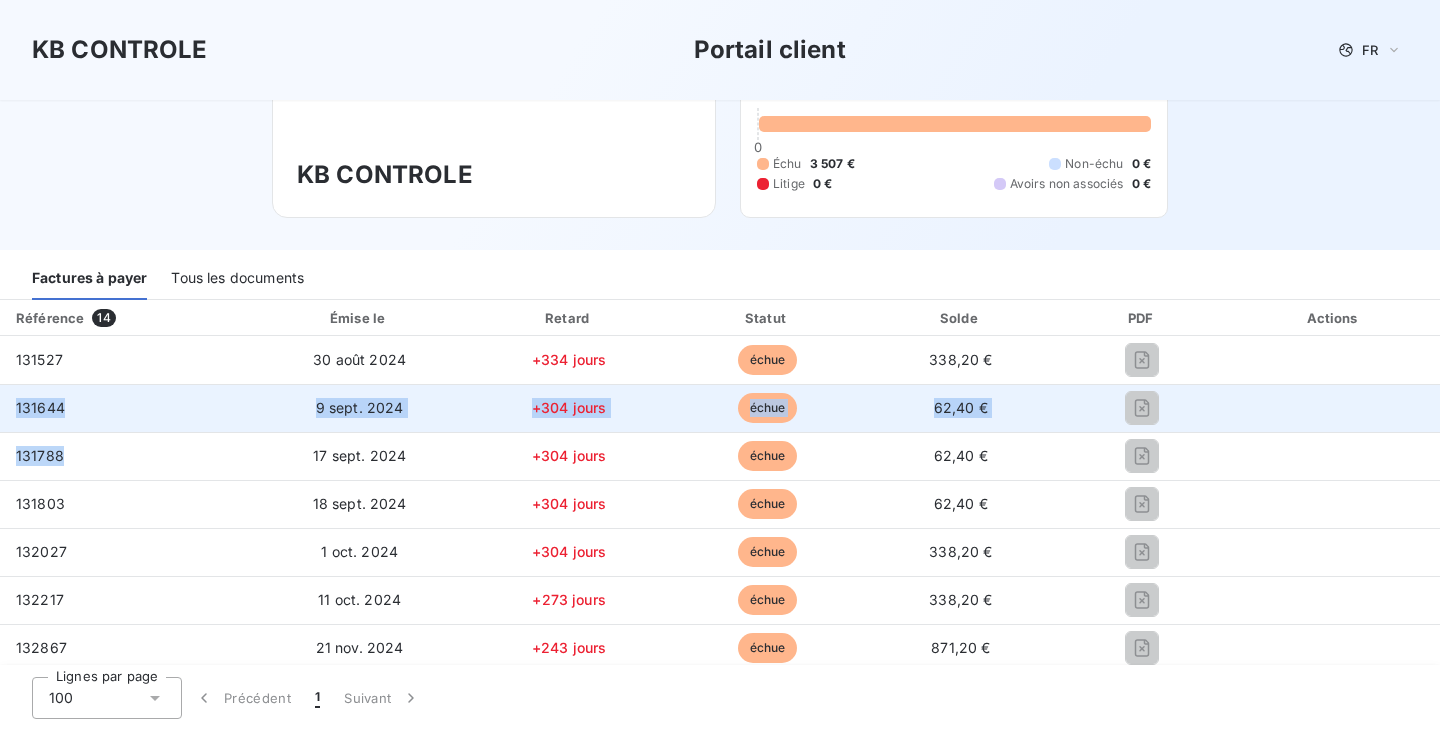 click on "131644" at bounding box center (40, 407) 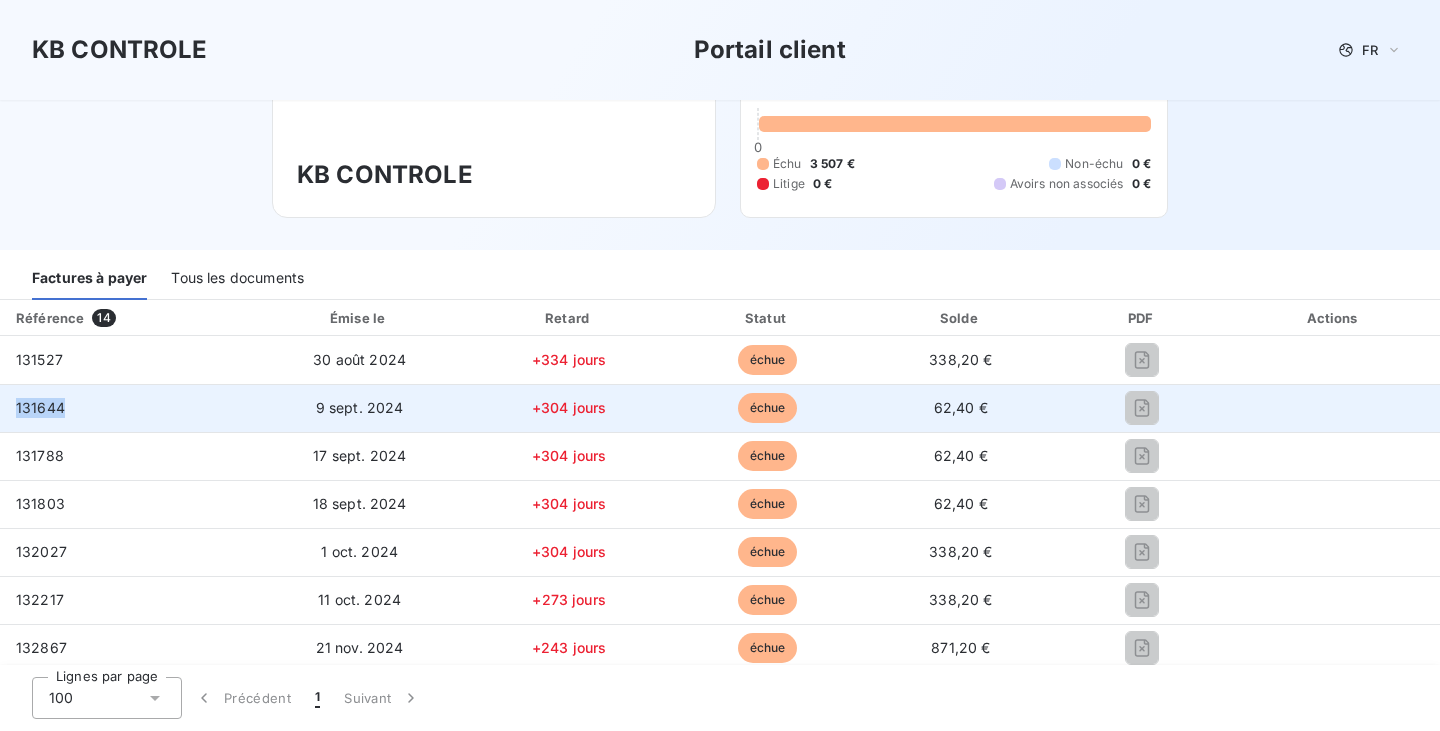 click on "131644" at bounding box center (40, 407) 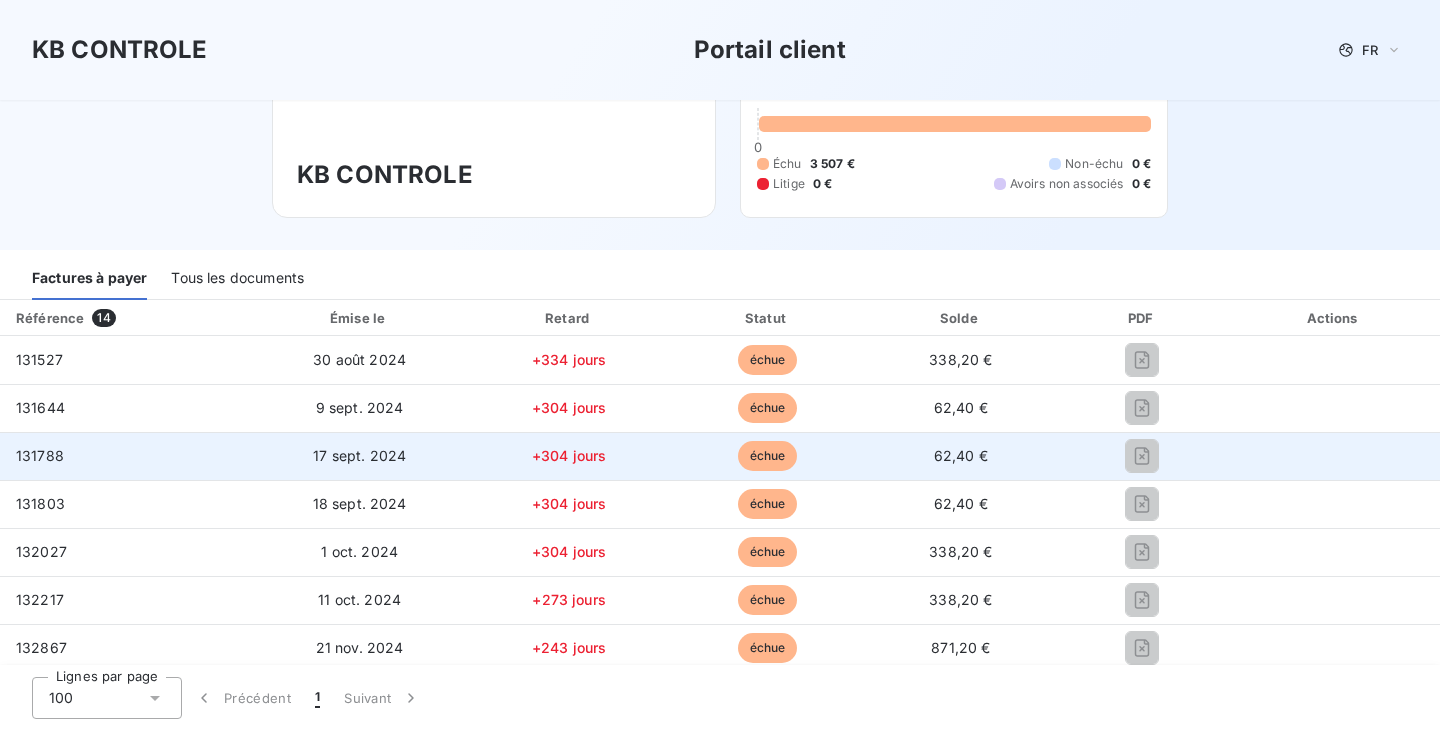click on "131788" at bounding box center (40, 455) 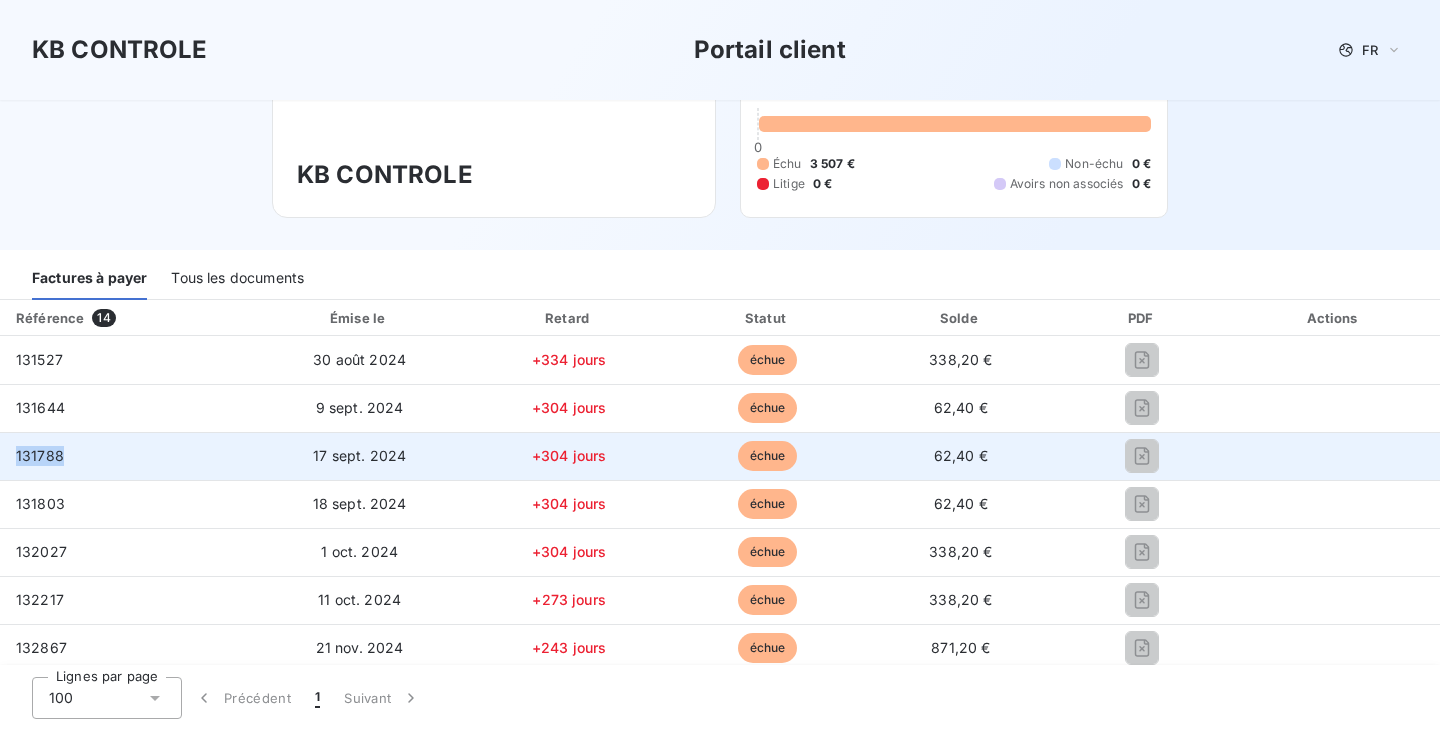 click on "131788" at bounding box center [40, 455] 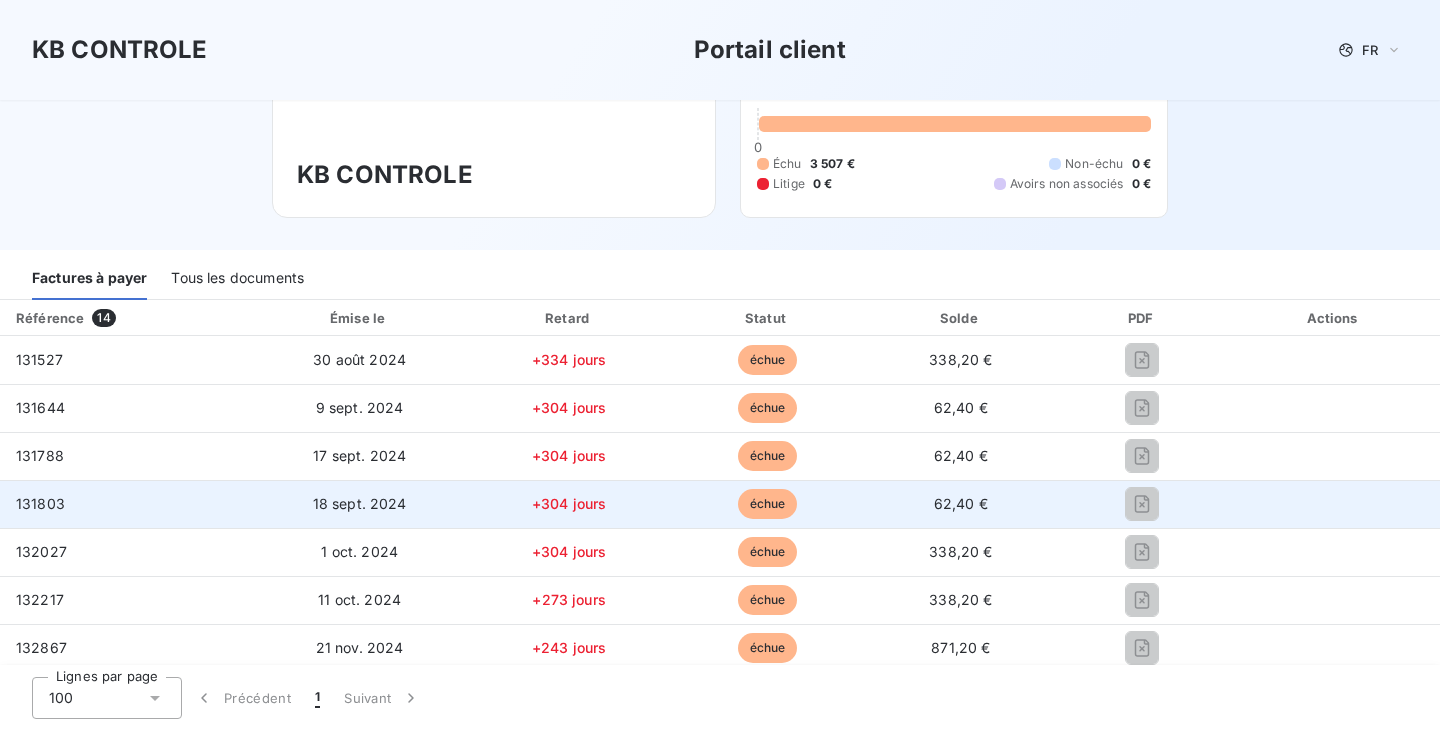 click on "131803" at bounding box center (40, 503) 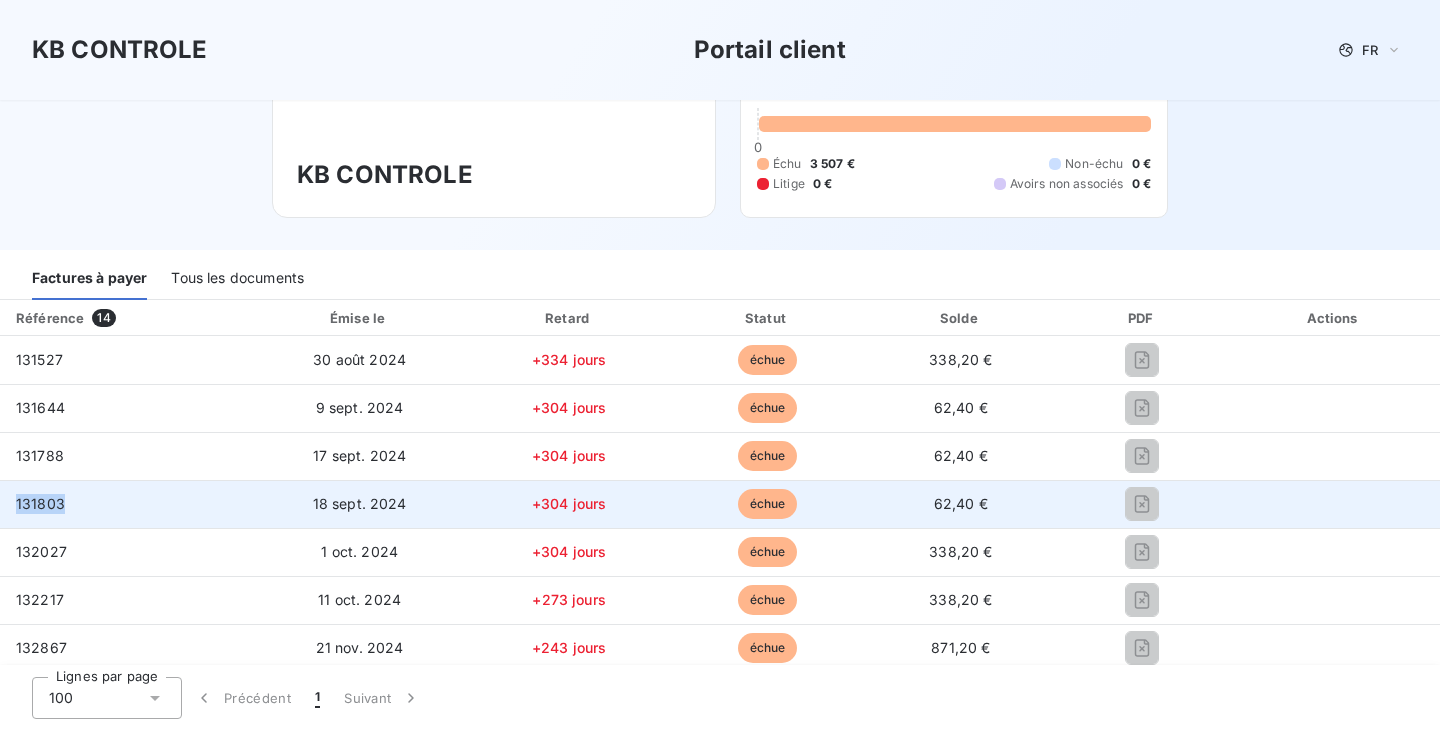 click on "131803" at bounding box center [40, 503] 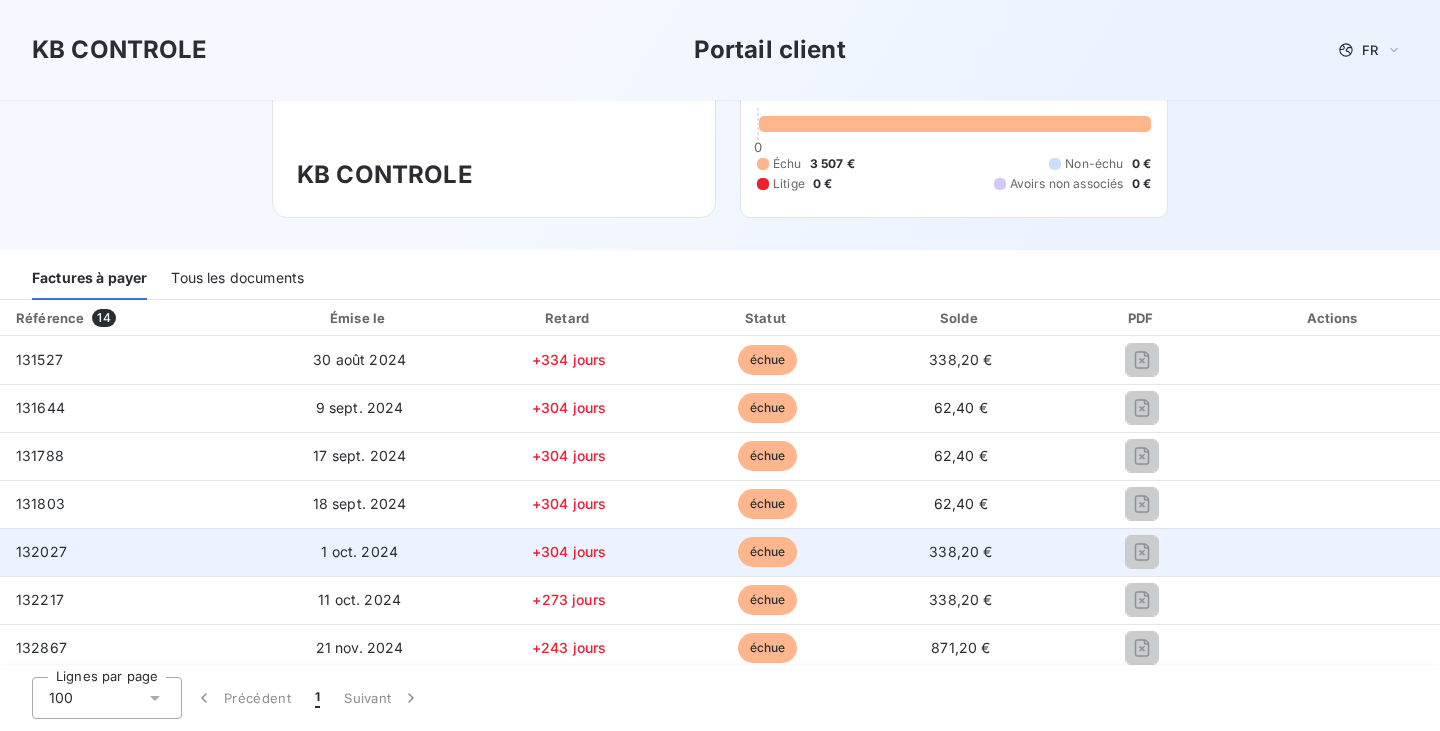 click on "132027" at bounding box center (41, 551) 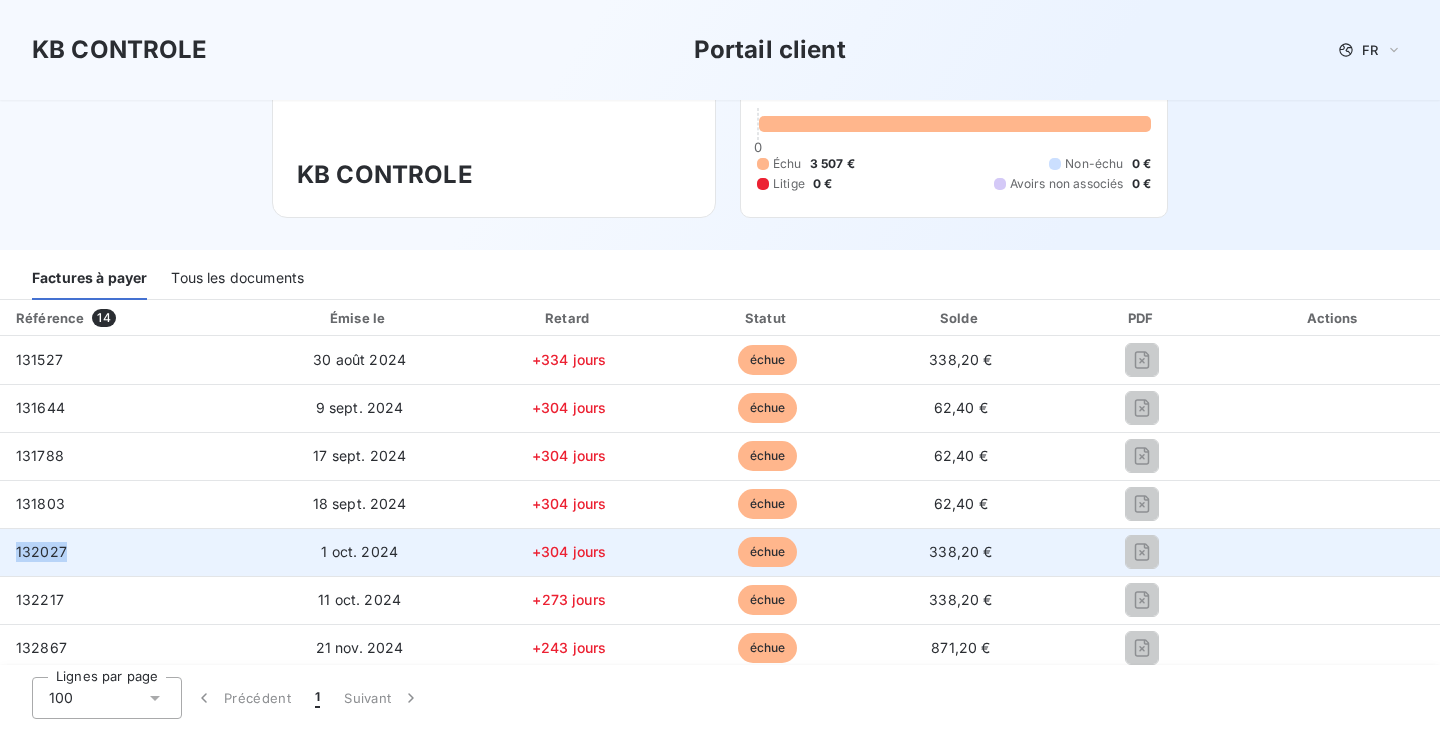 click on "132027" at bounding box center (41, 551) 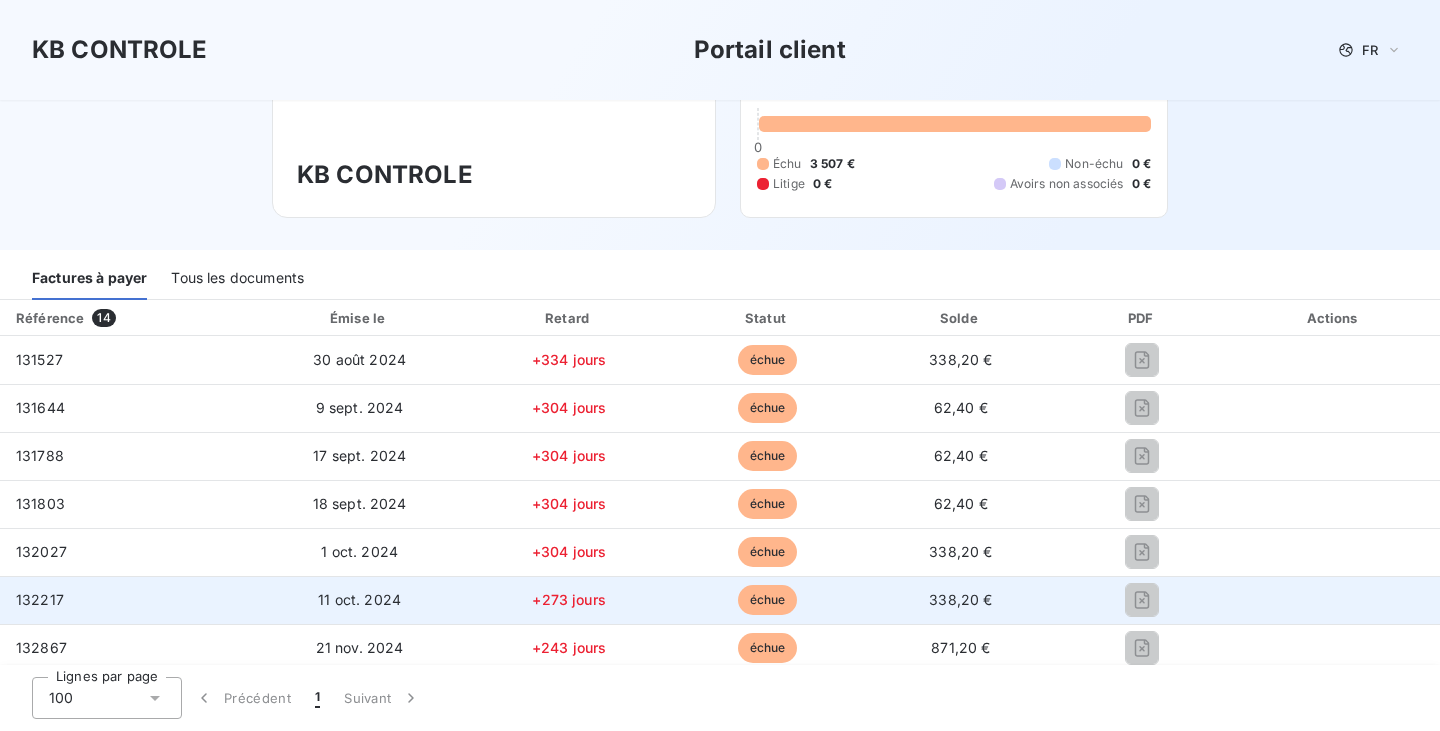 click on "132217" at bounding box center [40, 599] 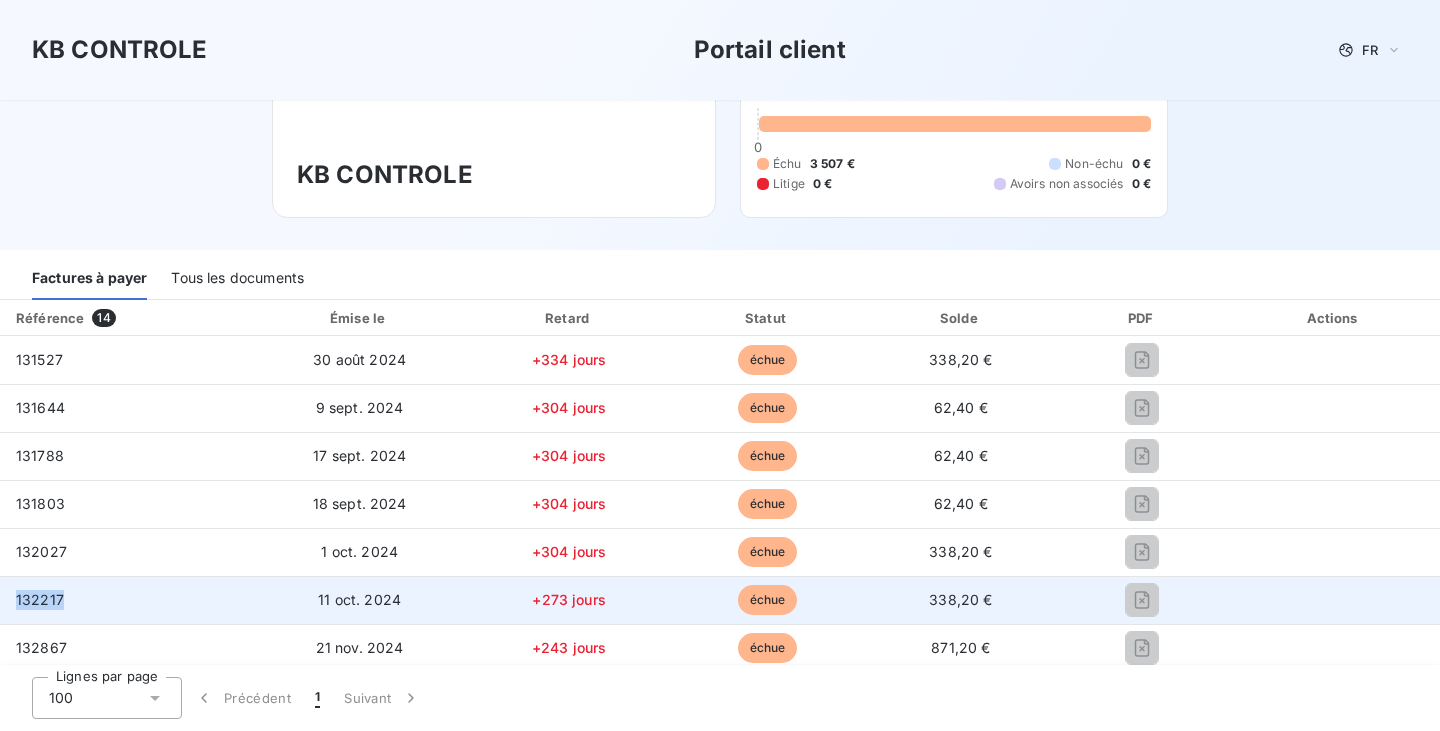 click on "132217" at bounding box center (40, 599) 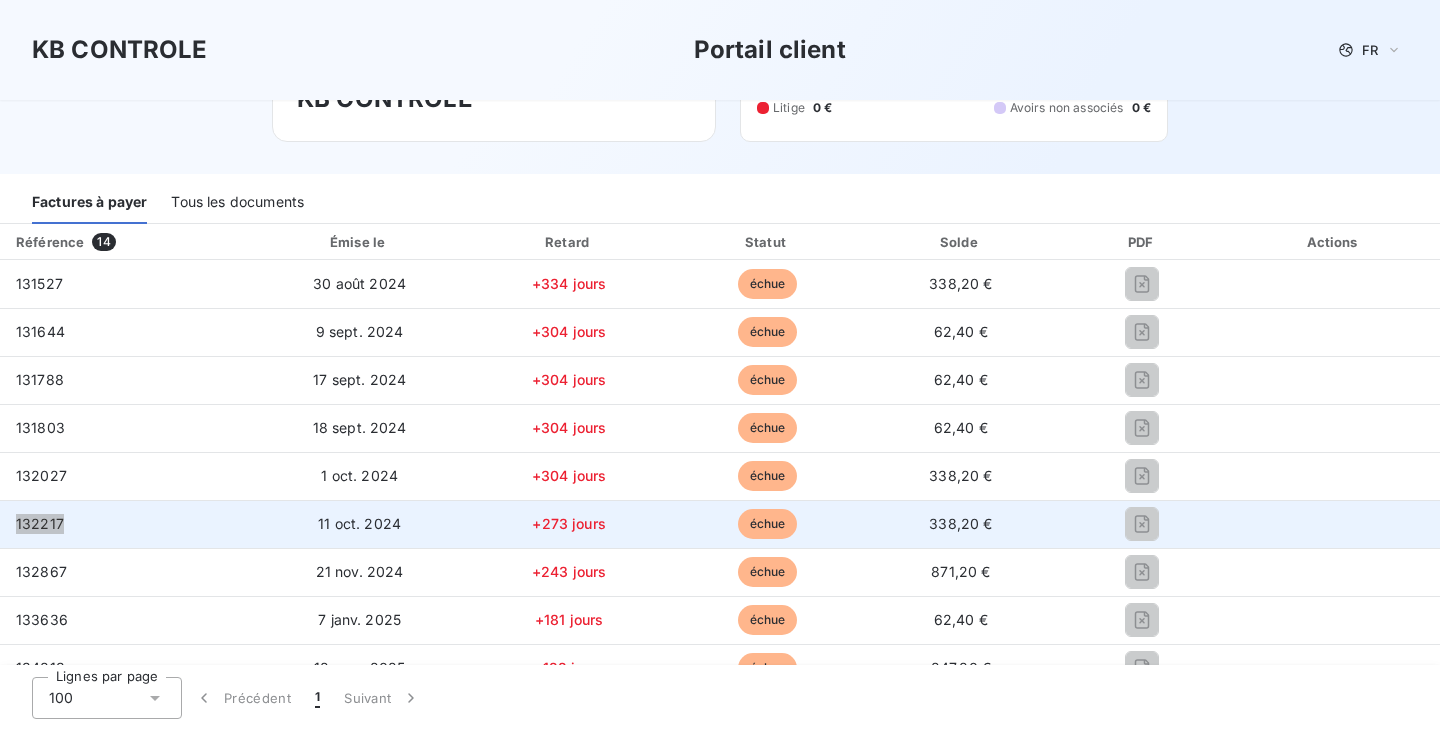 scroll, scrollTop: 200, scrollLeft: 0, axis: vertical 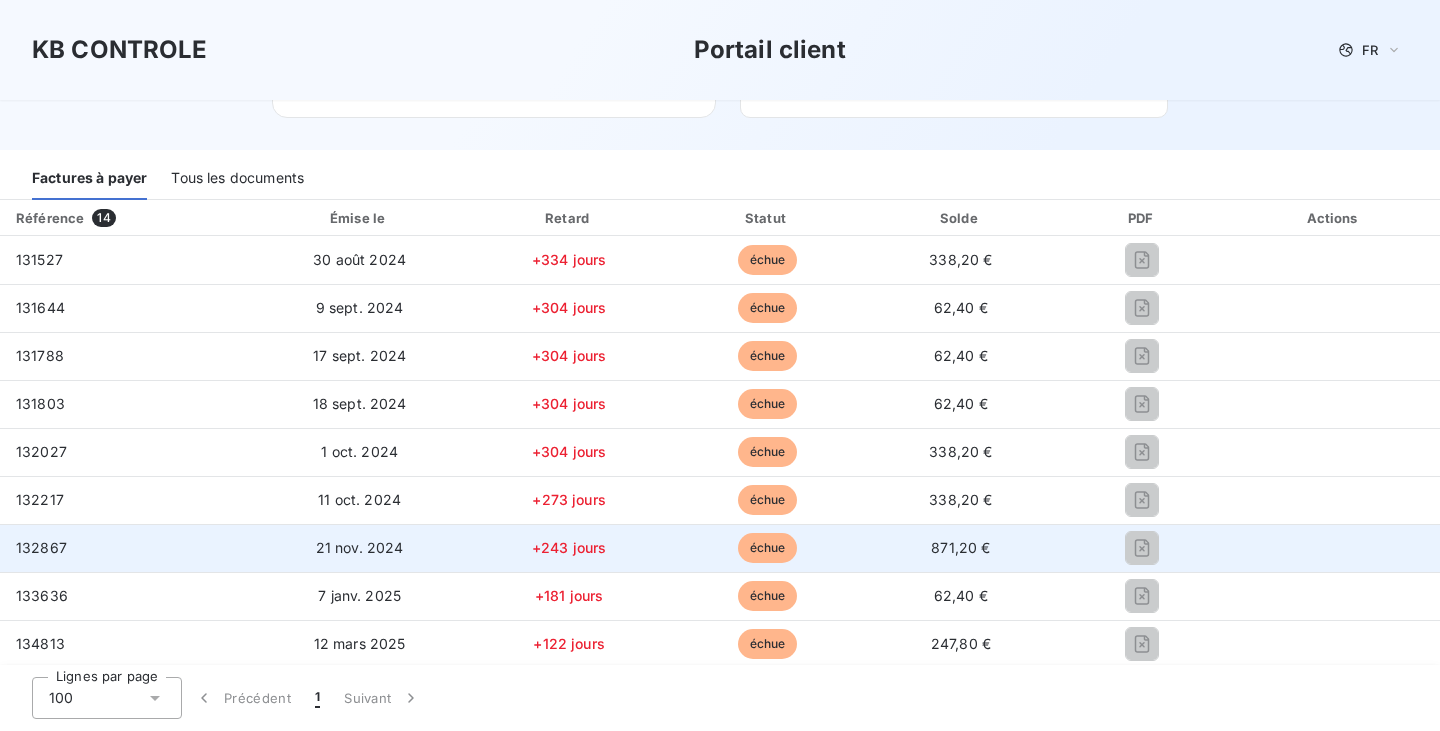 click on "132867" at bounding box center (41, 547) 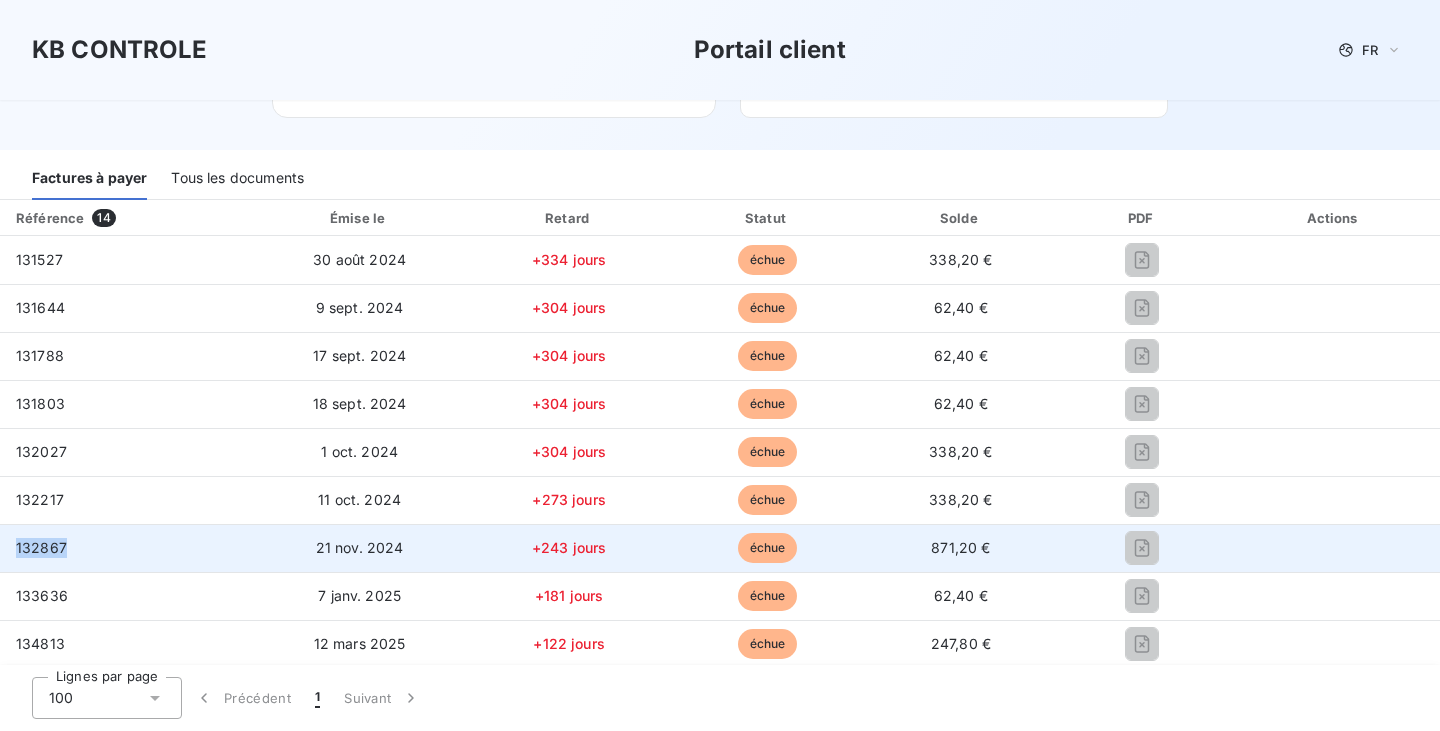 click on "132867" at bounding box center [41, 547] 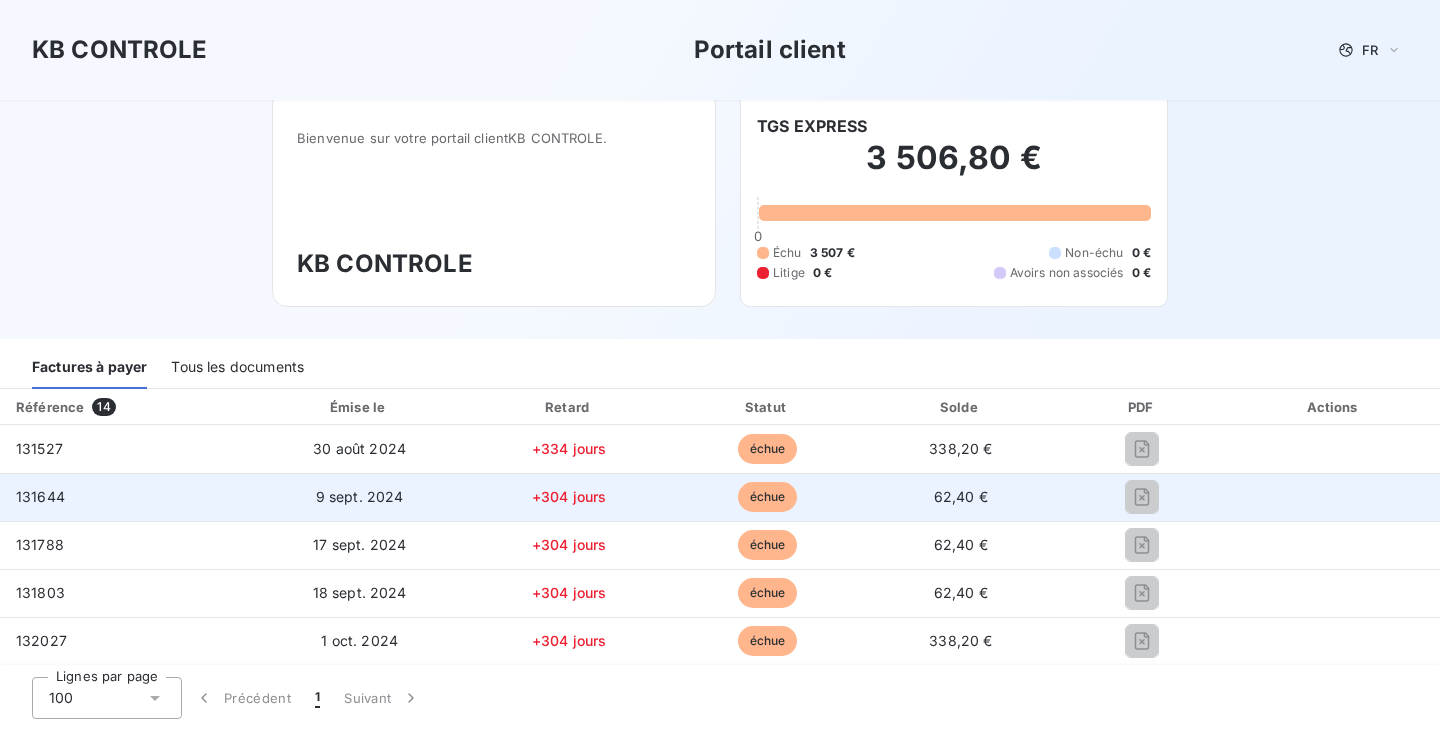scroll, scrollTop: 0, scrollLeft: 0, axis: both 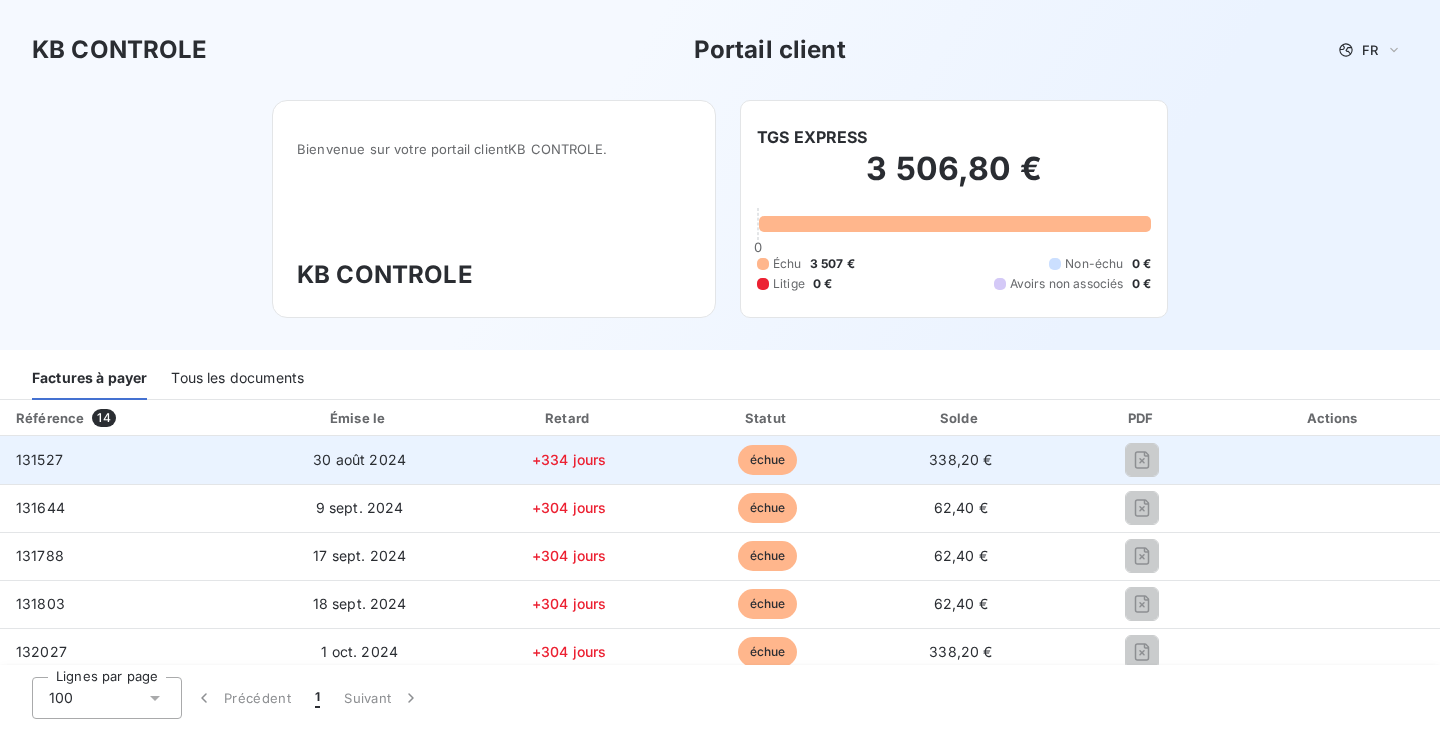 click on "338,20 €" at bounding box center (960, 459) 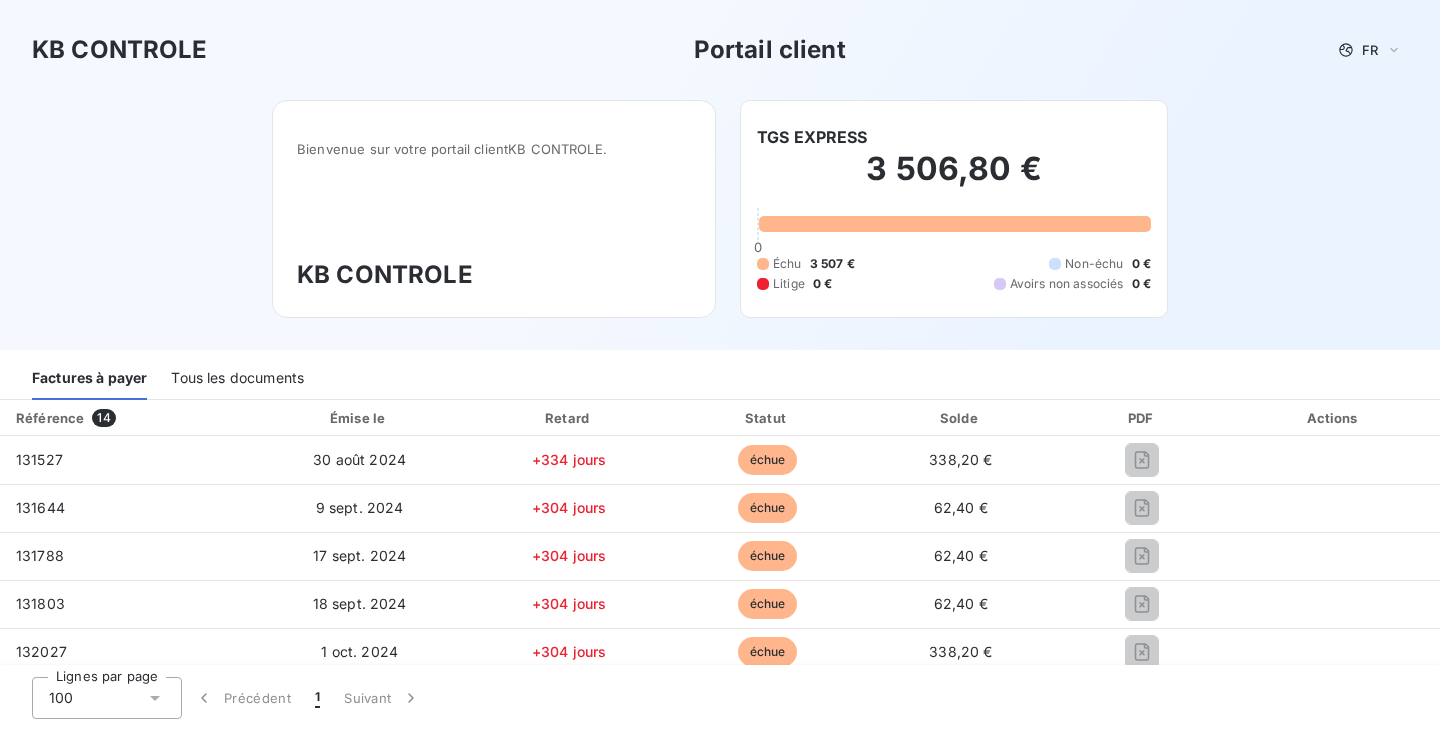 click on "Émise le" at bounding box center [359, 418] 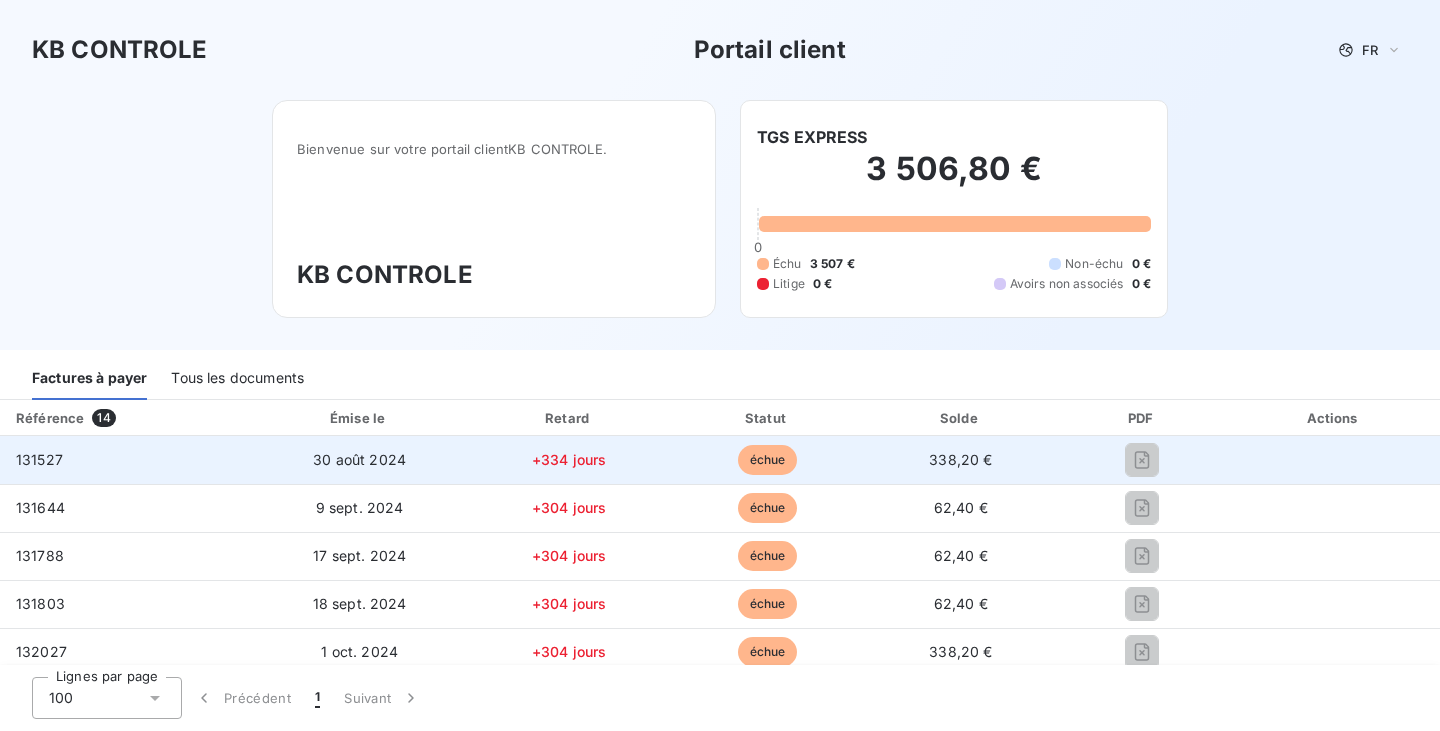 drag, startPoint x: 312, startPoint y: 448, endPoint x: 154, endPoint y: 449, distance: 158.00316 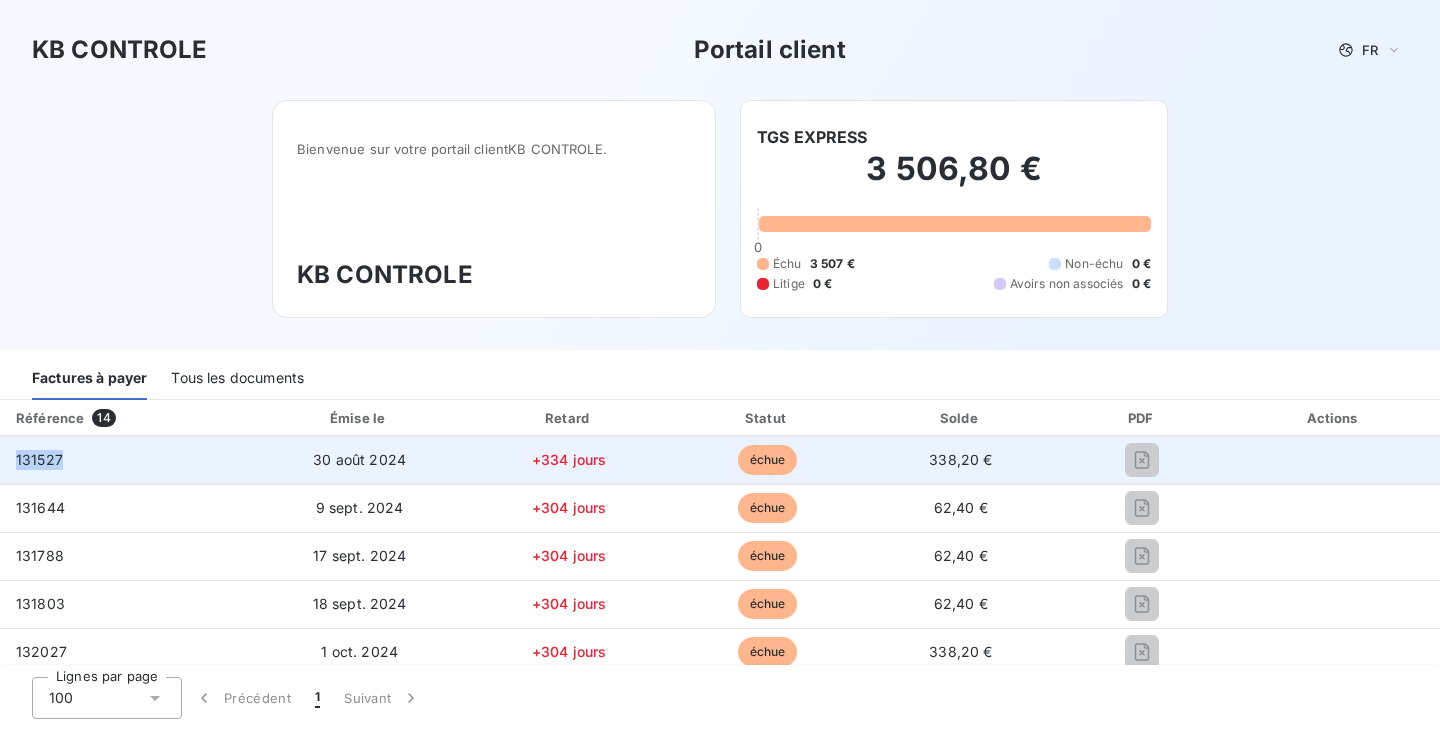 click on "131527" at bounding box center [39, 459] 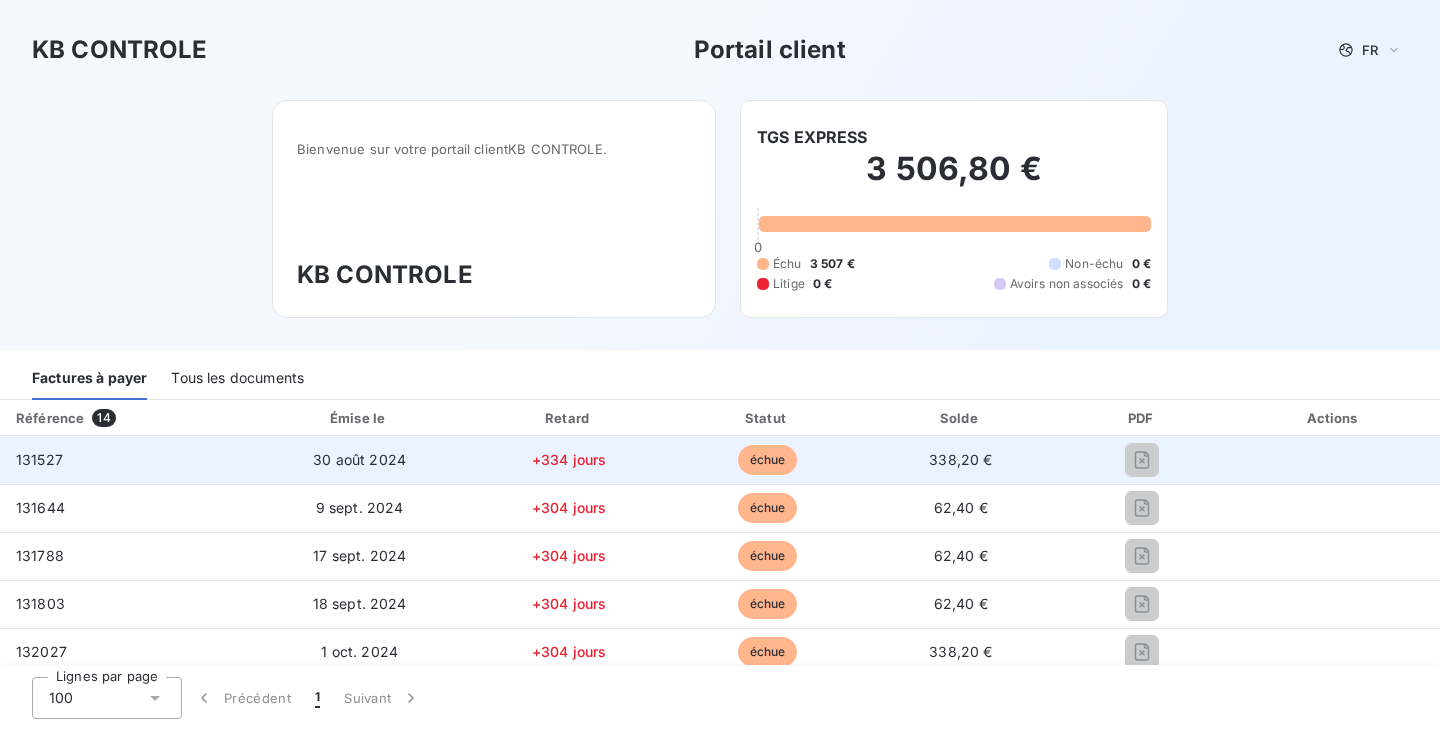 click on "30 août 2024" at bounding box center (359, 460) 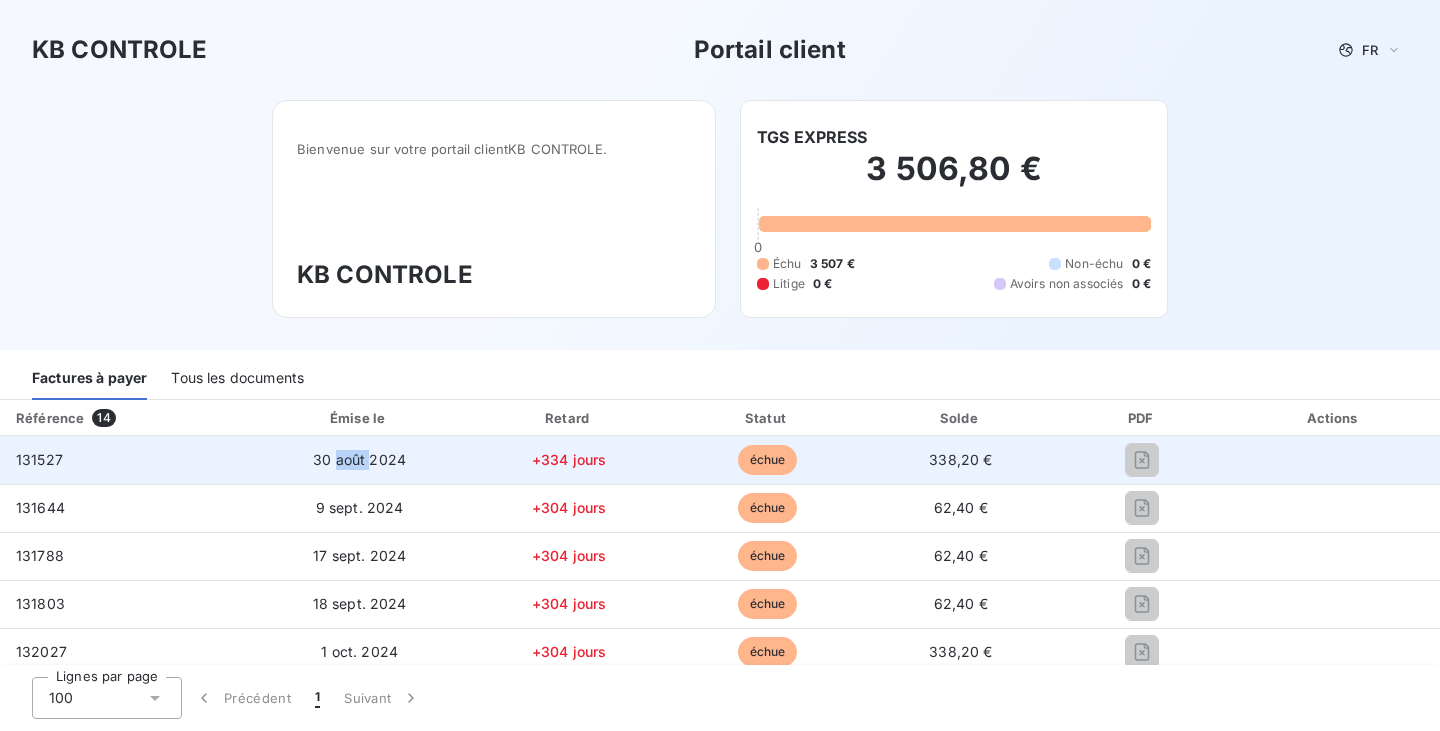 click on "30 août 2024" at bounding box center [359, 459] 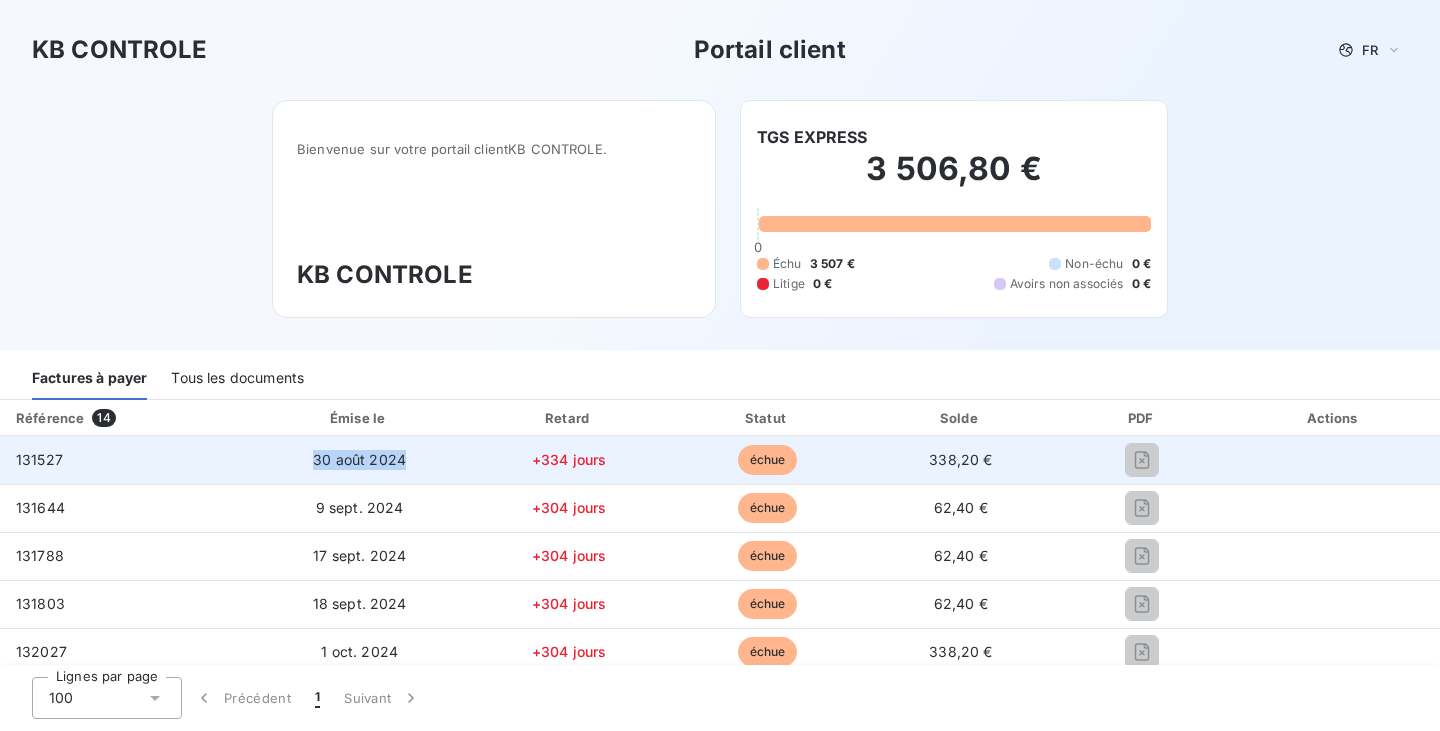 click on "30 août 2024" at bounding box center (359, 459) 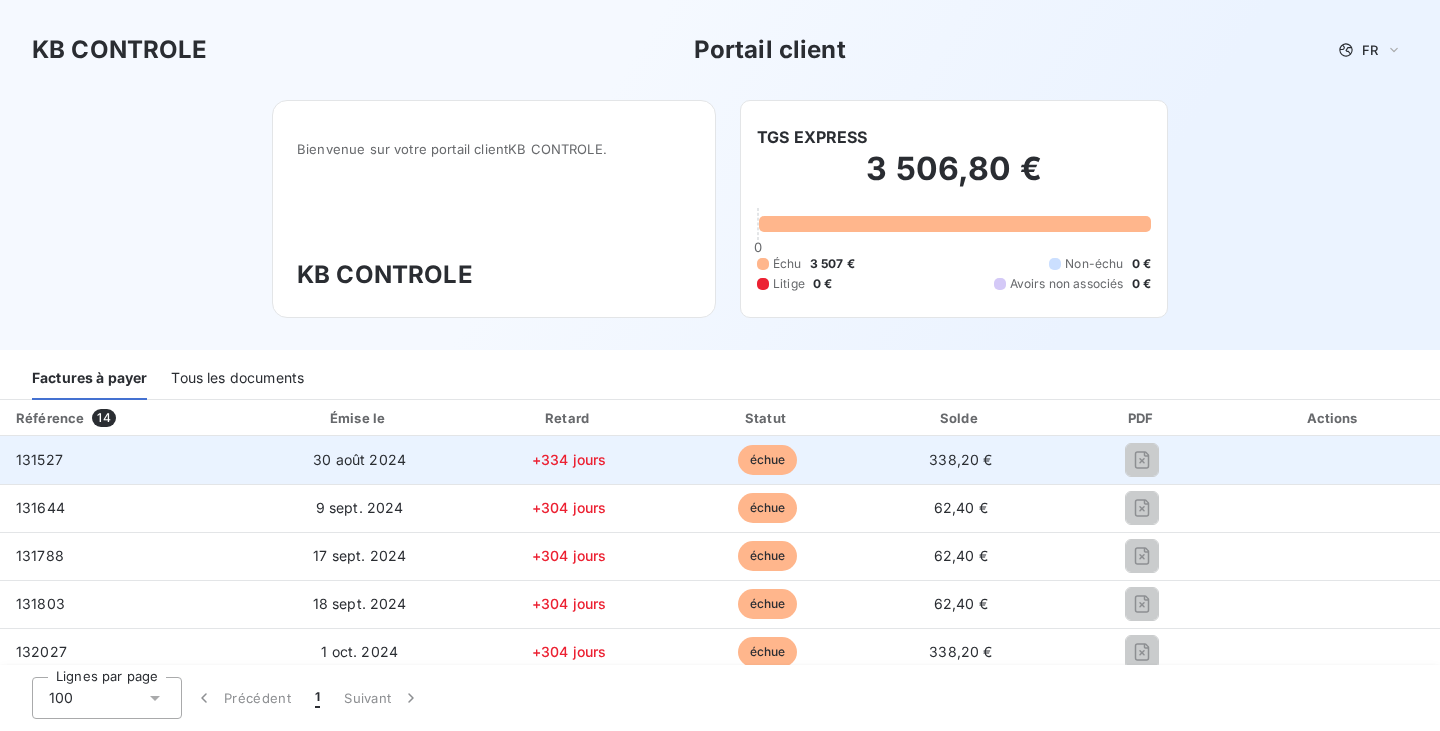 click on "+334 jours" at bounding box center (569, 459) 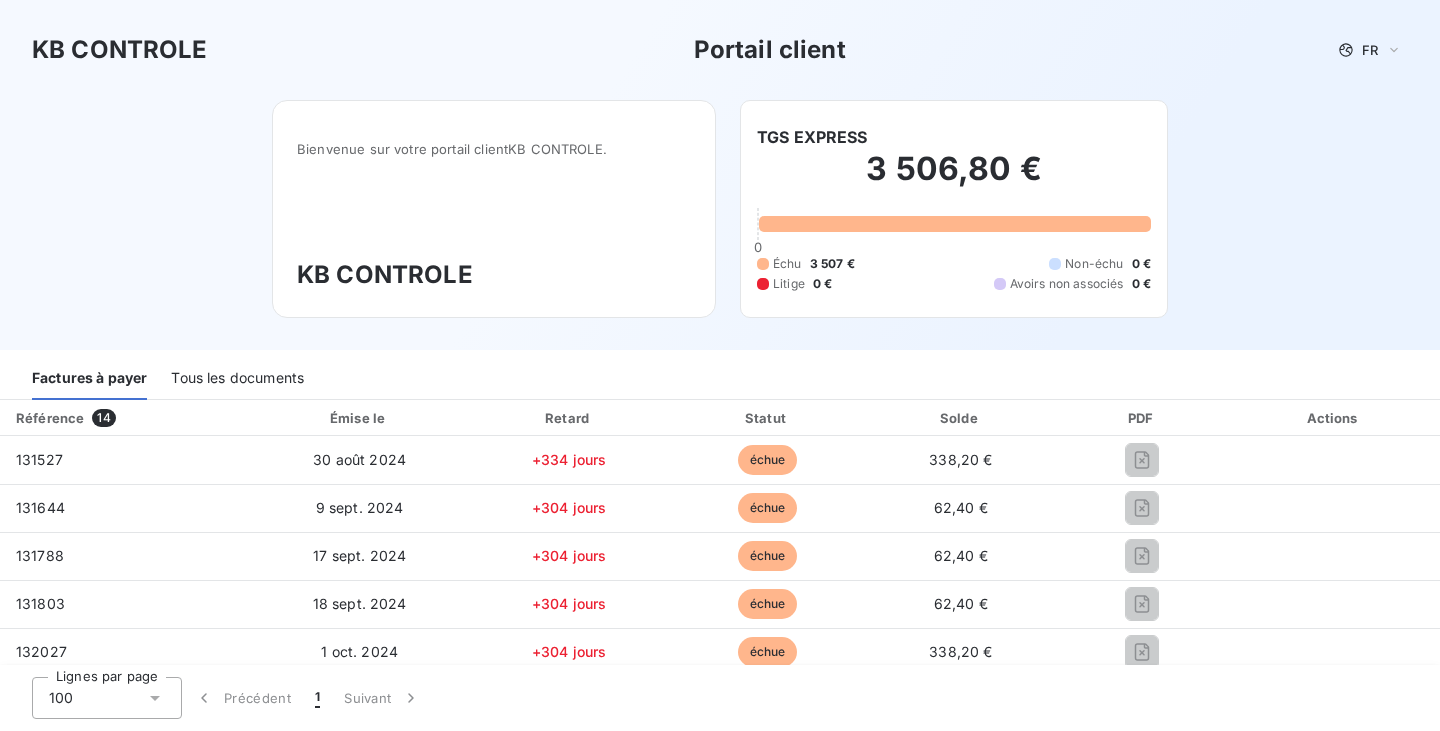 click on "Factures à payer Tous les documents" at bounding box center (720, 375) 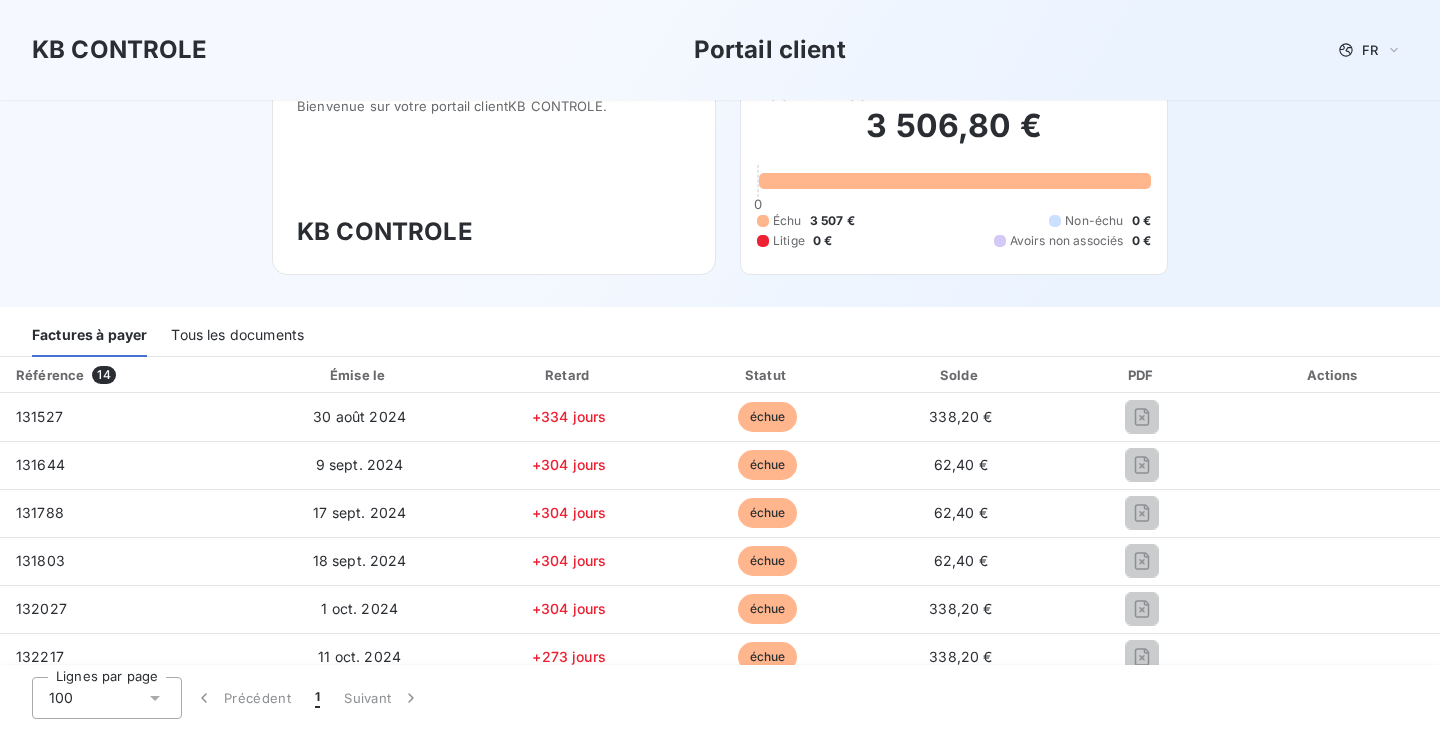 scroll, scrollTop: 0, scrollLeft: 0, axis: both 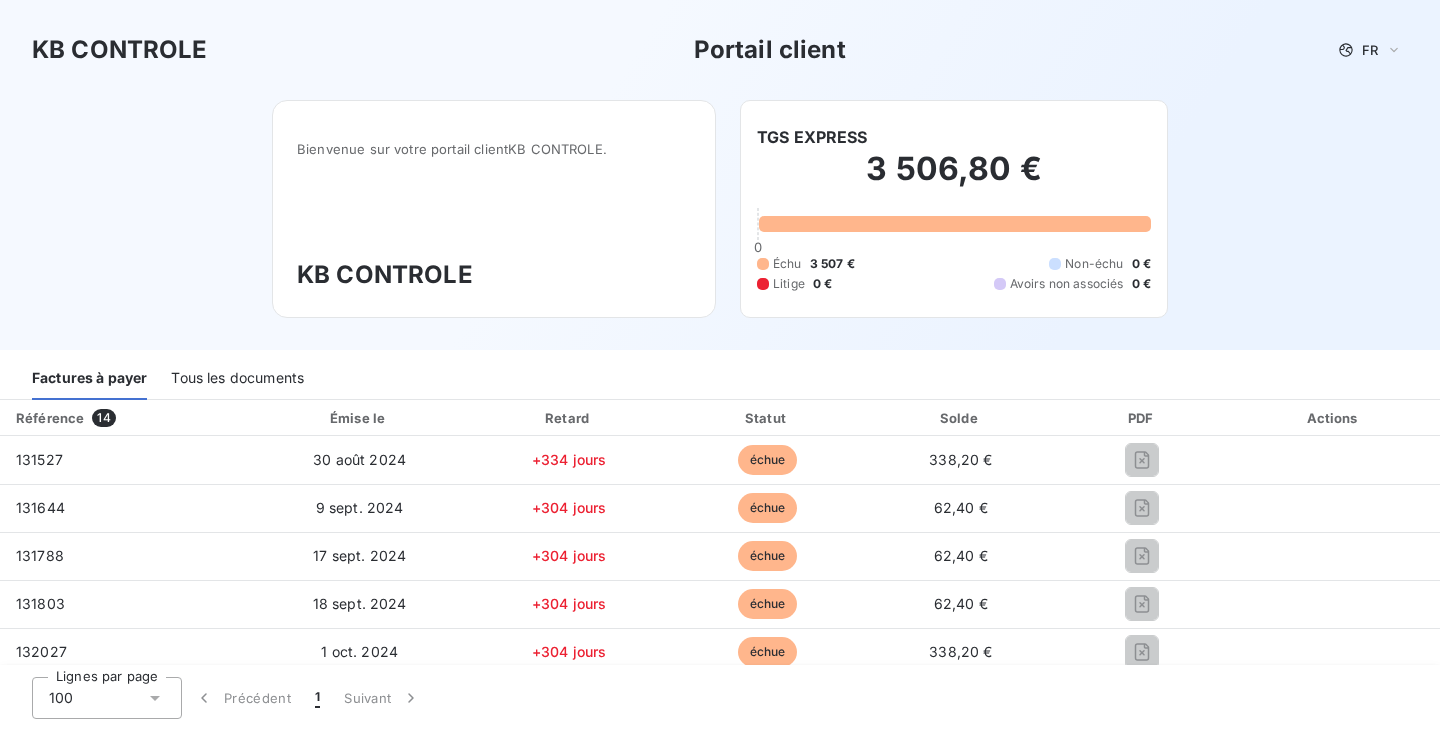 click on "Bienvenue sur votre portail client  KB CONTROLE . KB CONTROLE TGS EXPRESS   [MONEY] [MONEY] Non-échu  Litige  Avoirs non associés" at bounding box center (720, 225) 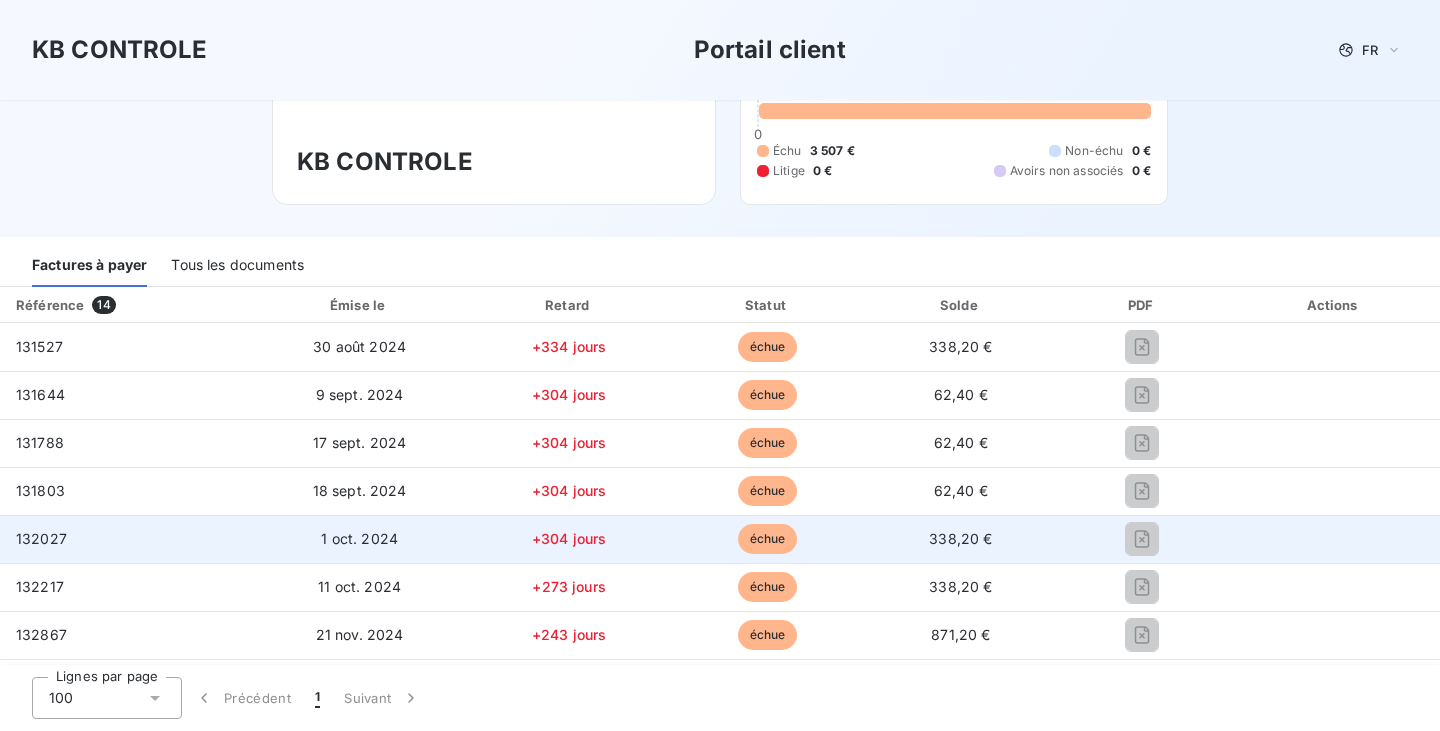 scroll, scrollTop: 200, scrollLeft: 0, axis: vertical 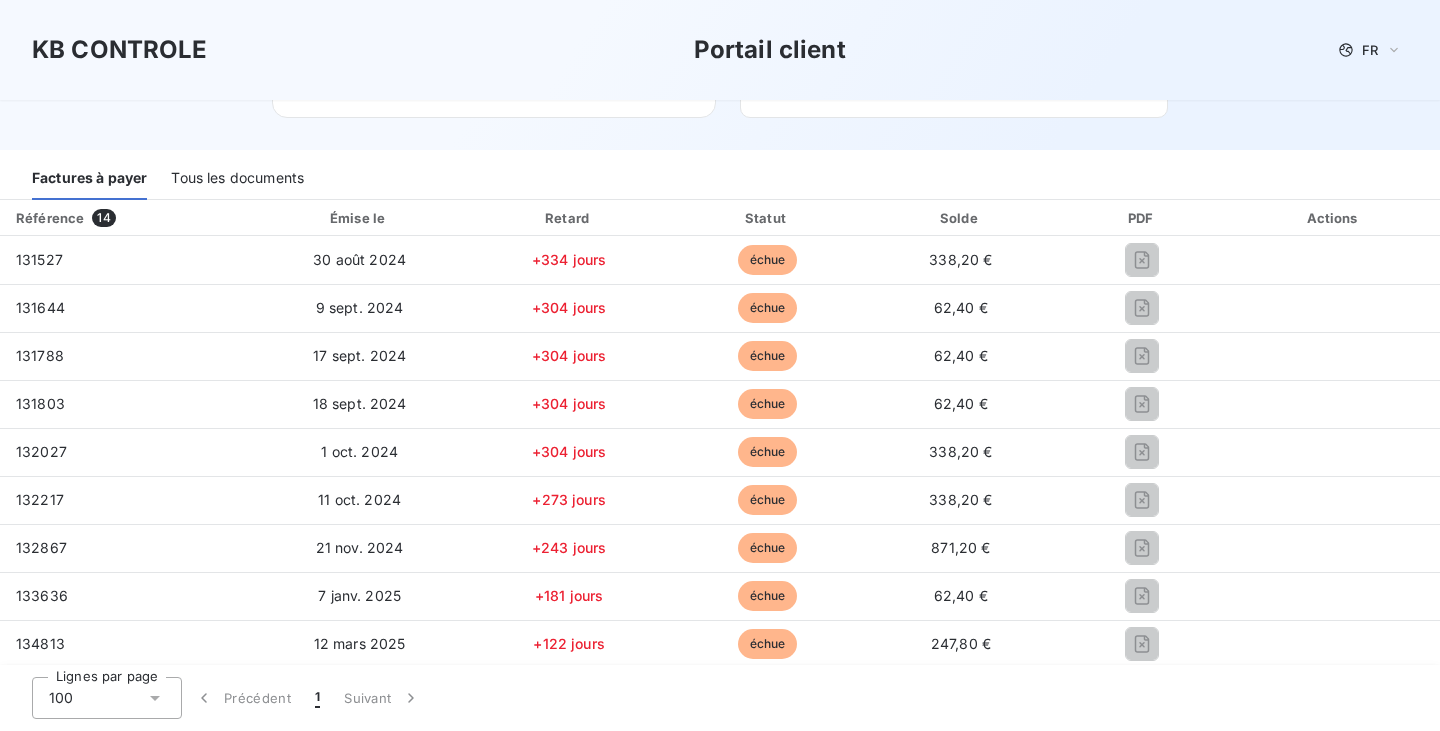 click on "Bienvenue sur votre portail client  KB CONTROLE . KB CONTROLE TGS EXPRESS   [MONEY] [MONEY] Non-échu  Litige  Avoirs non associés" at bounding box center (720, 25) 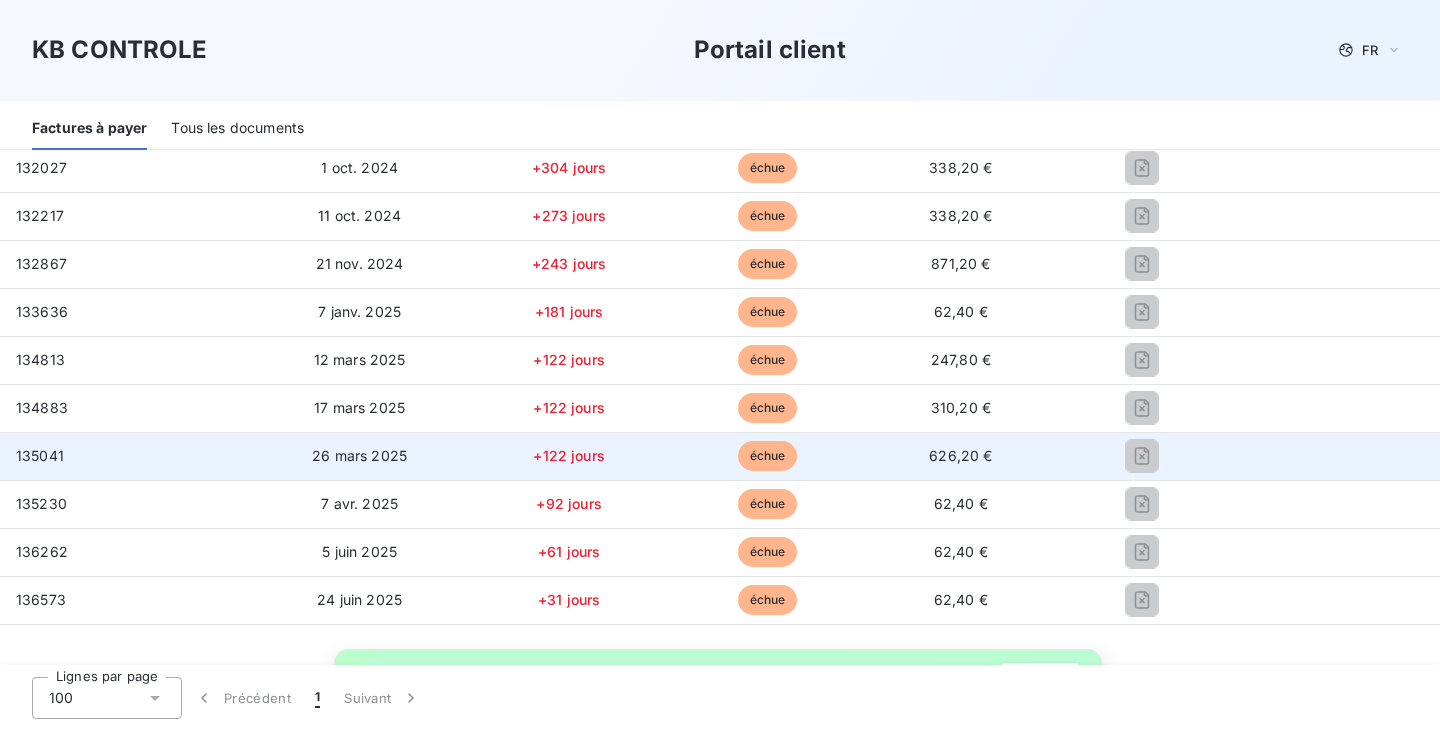 scroll, scrollTop: 500, scrollLeft: 0, axis: vertical 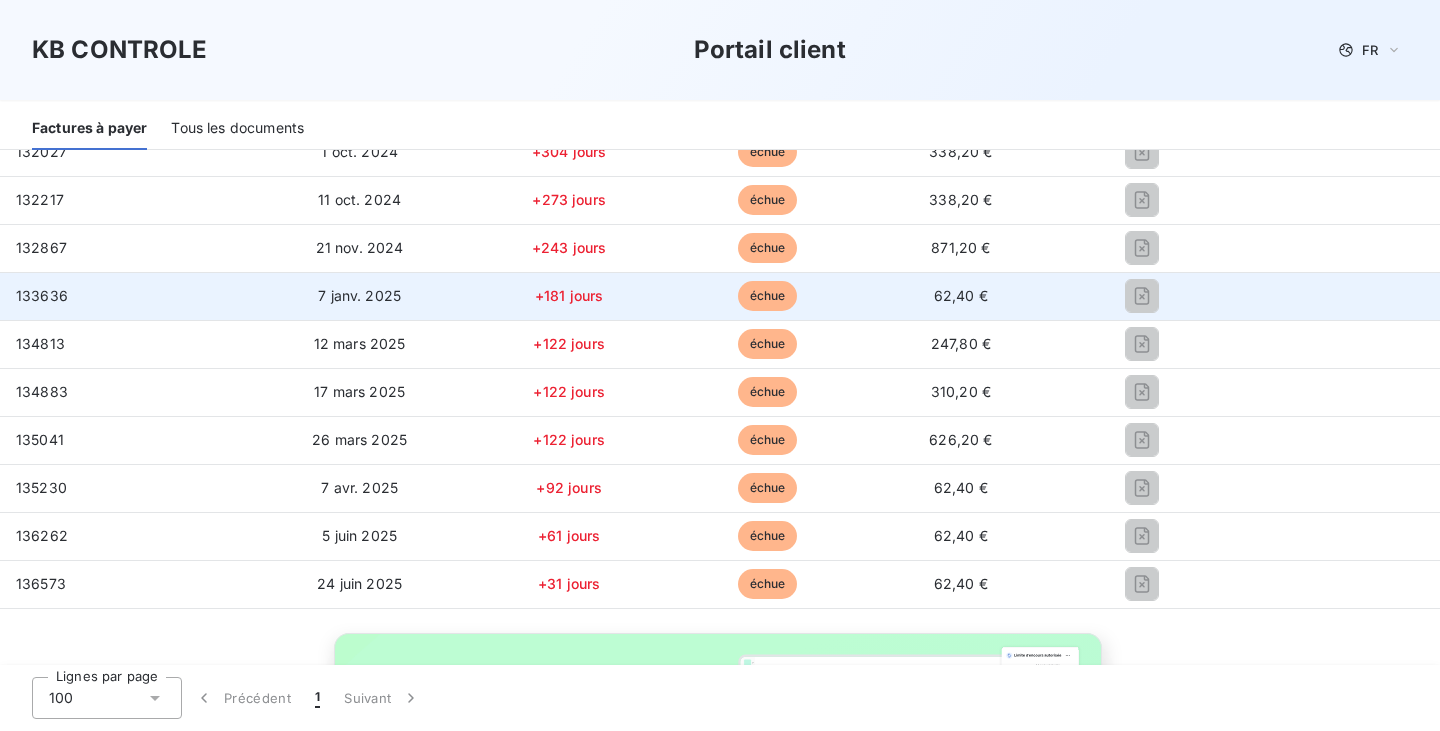click on "133636" at bounding box center (42, 295) 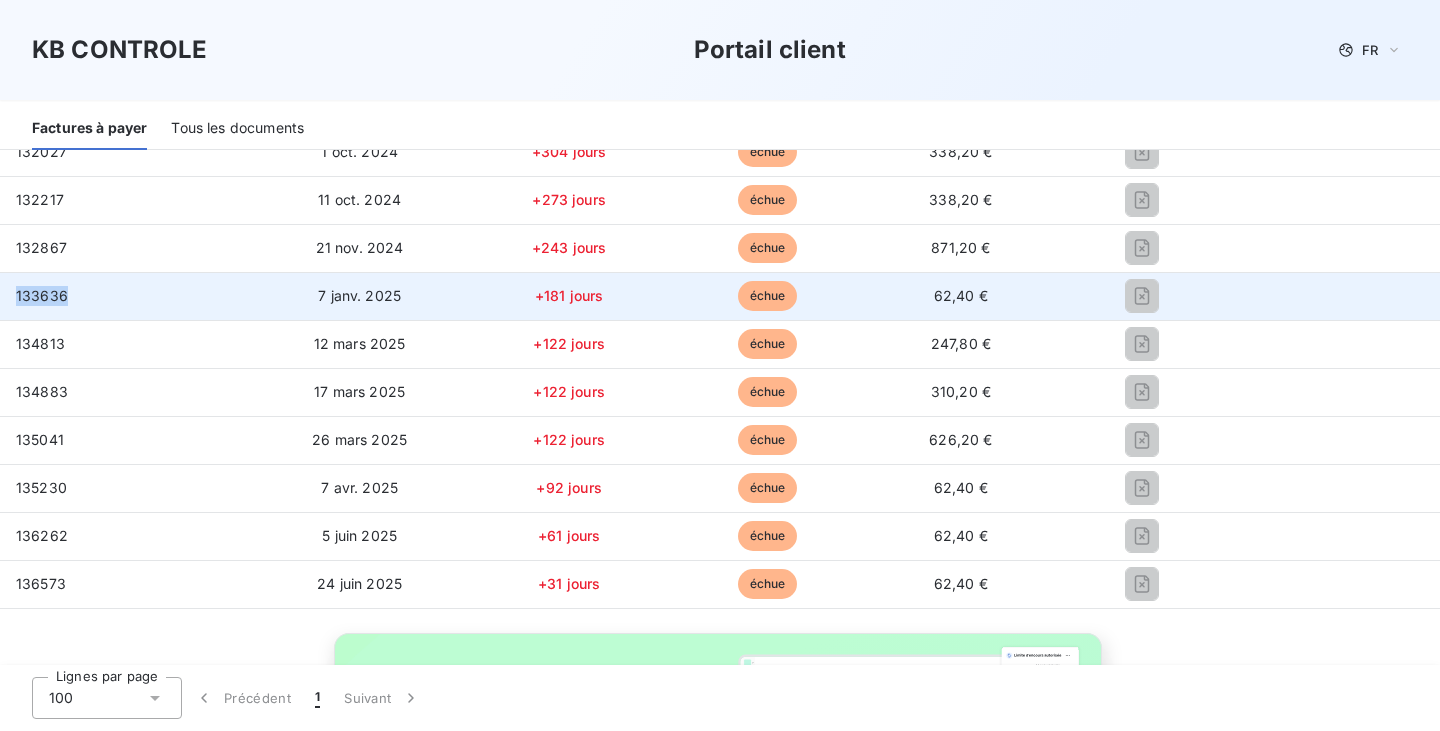 click on "133636" at bounding box center [42, 295] 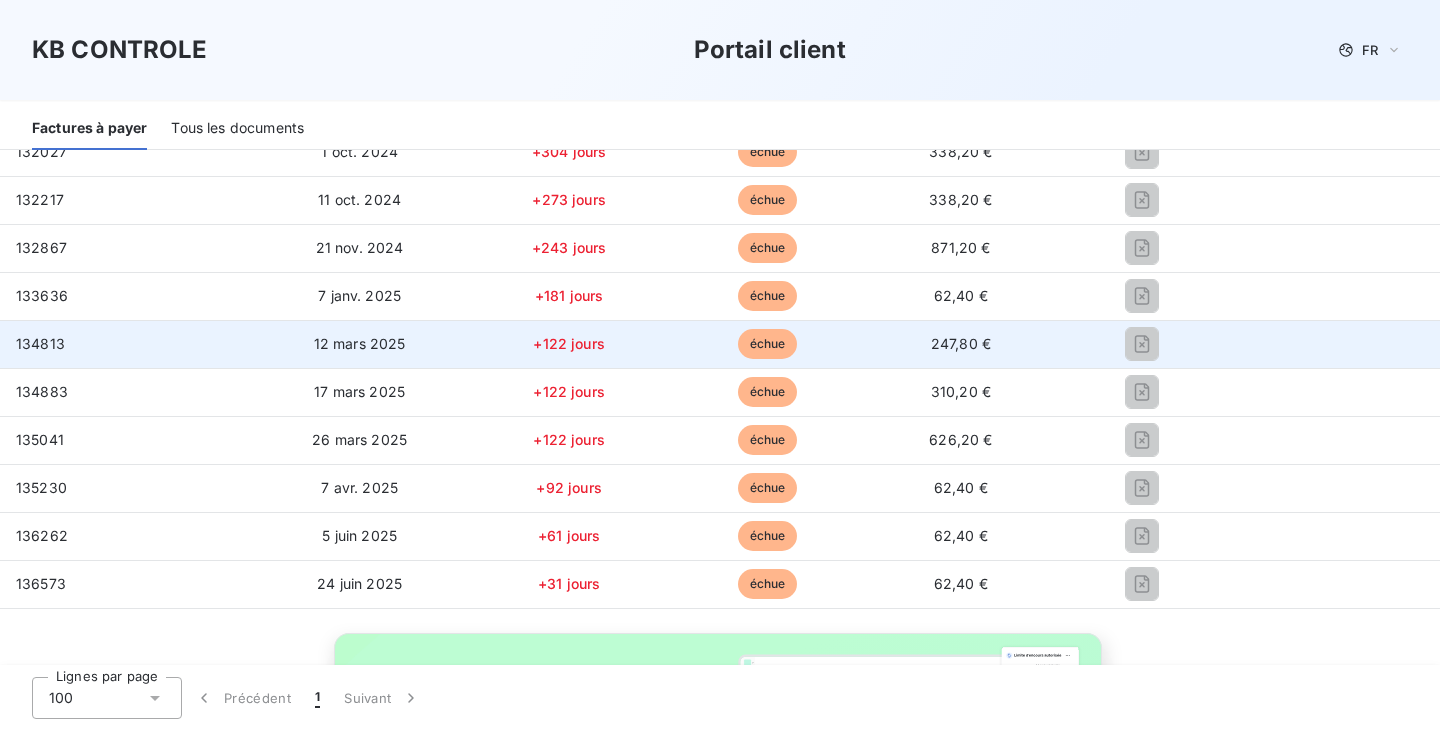 click on "134813" at bounding box center (40, 343) 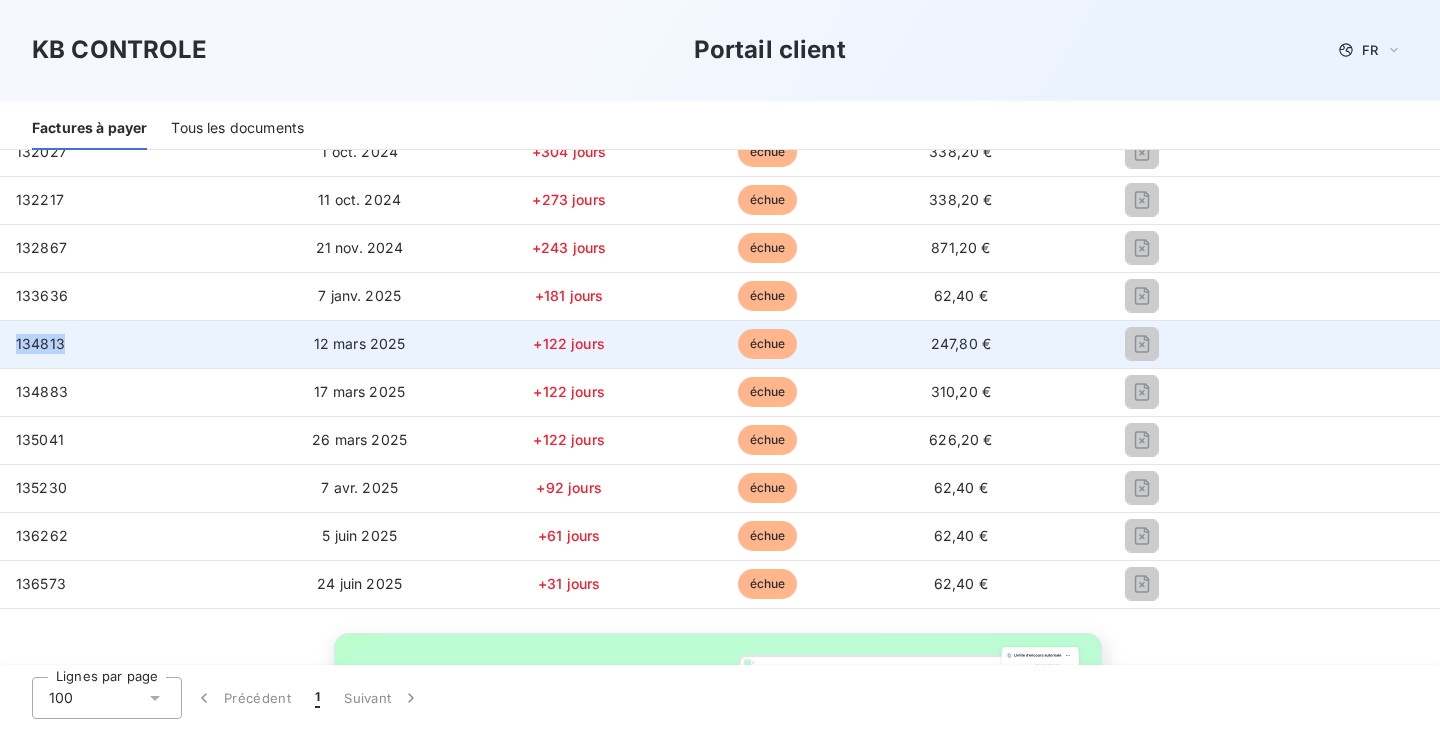 click on "134813" at bounding box center (40, 343) 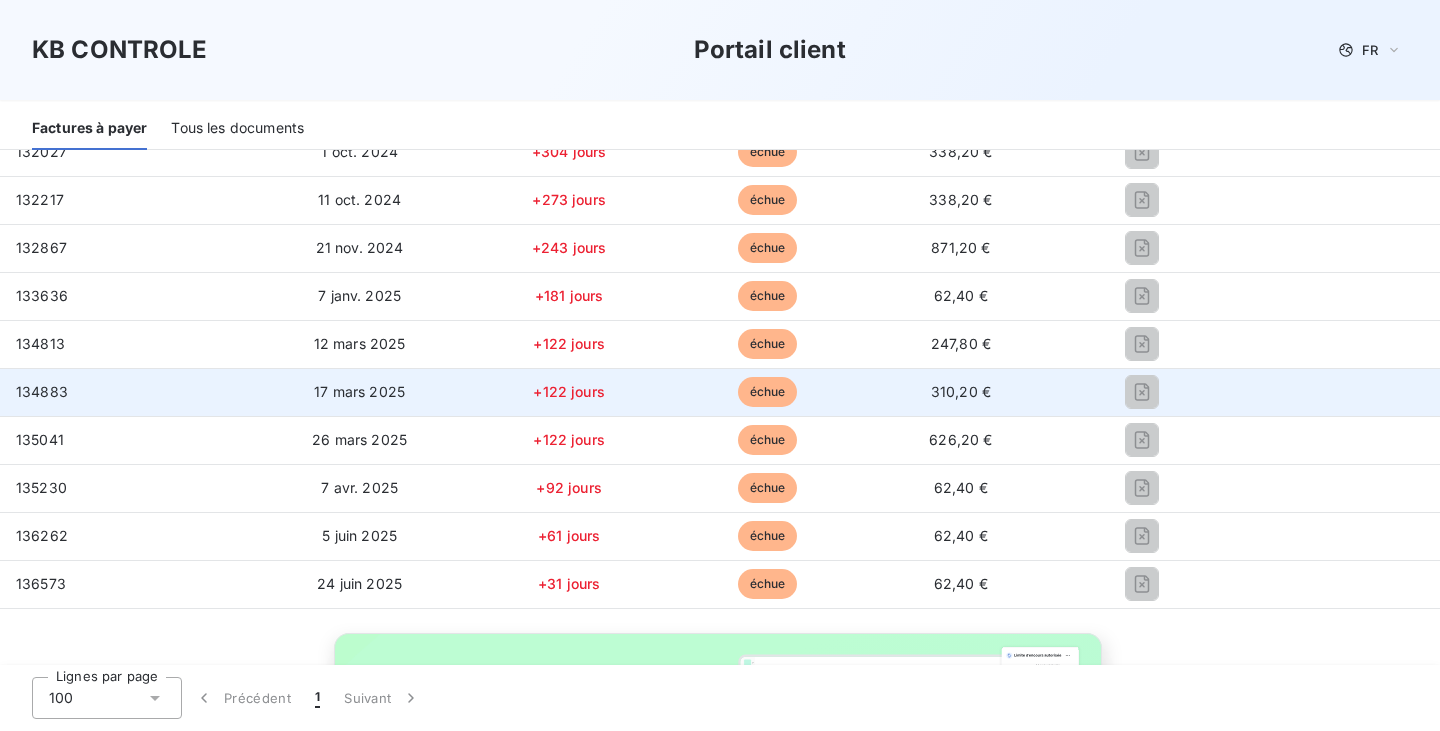click on "134883" at bounding box center (42, 391) 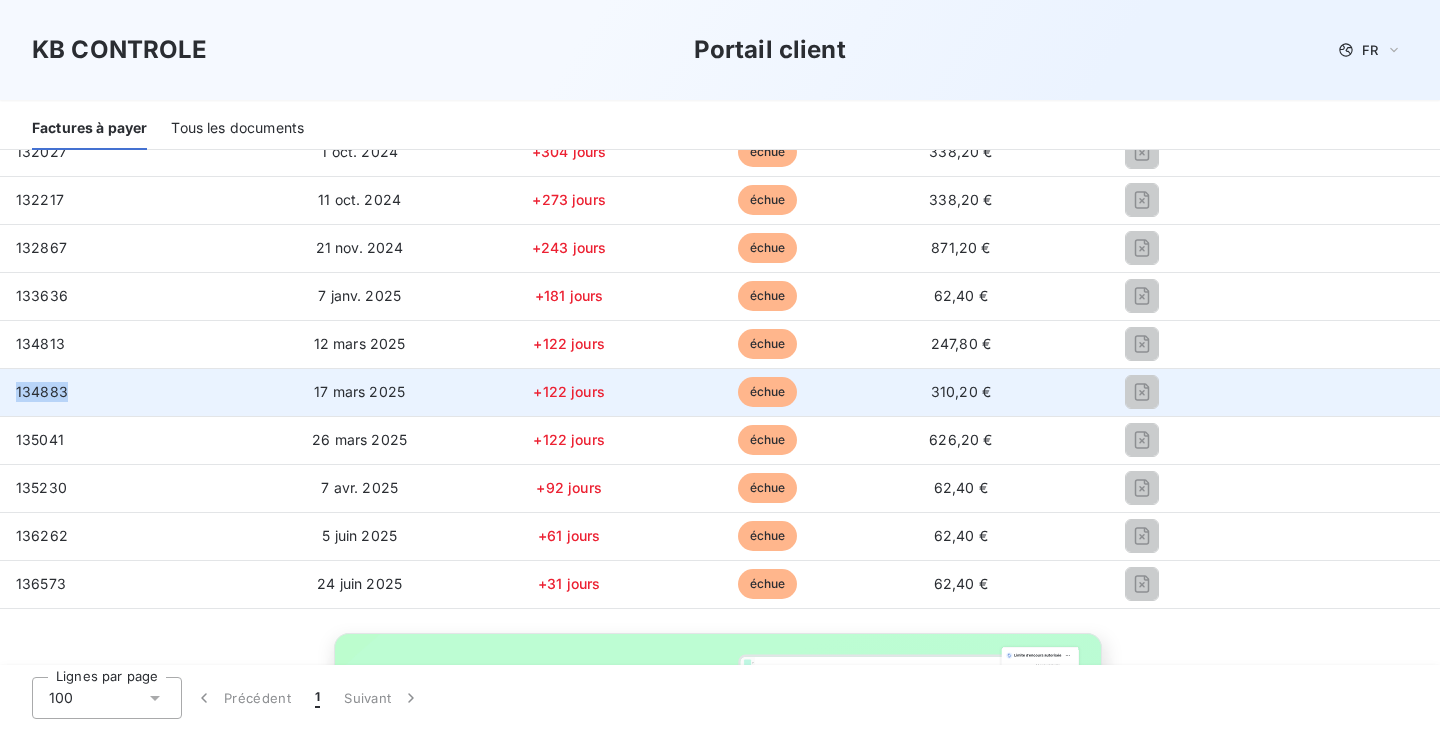 click on "134883" at bounding box center (42, 391) 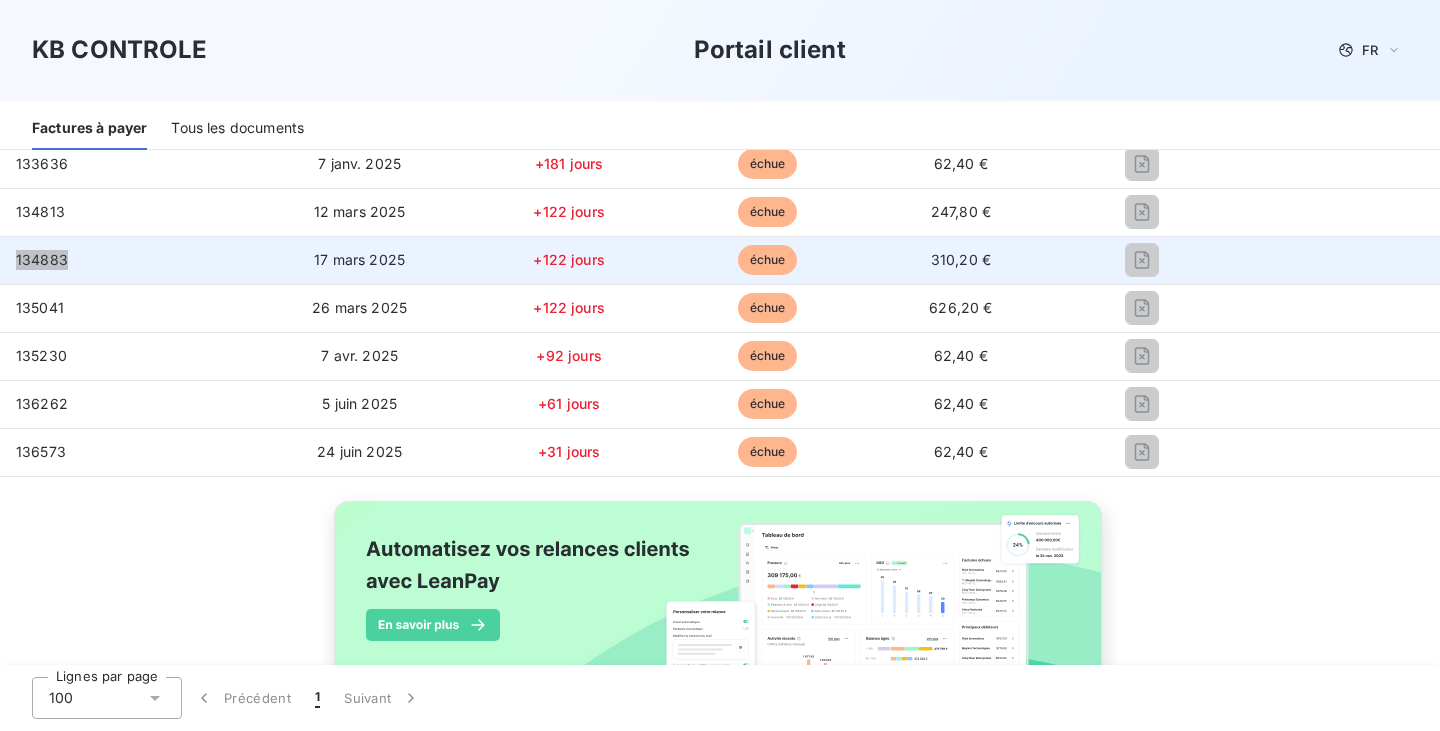 scroll, scrollTop: 500, scrollLeft: 0, axis: vertical 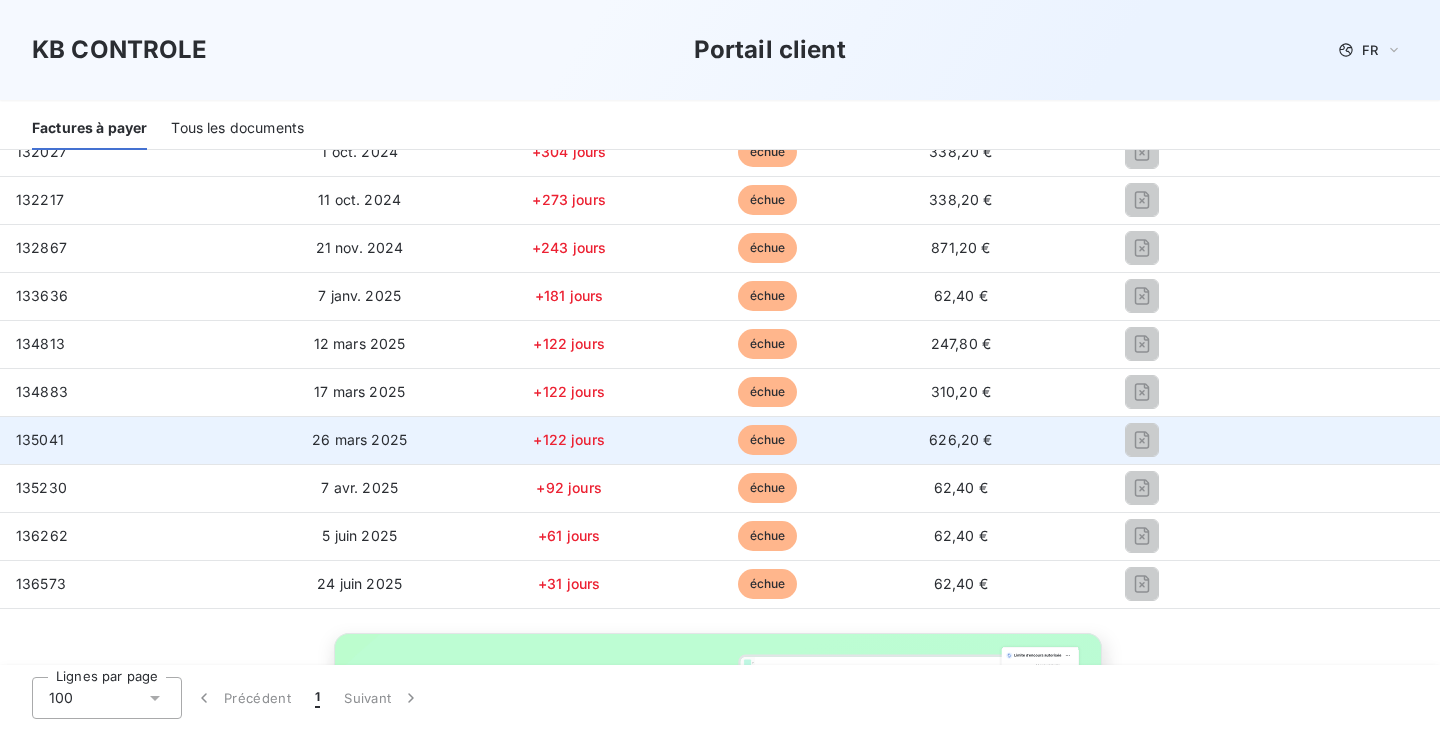 click on "135041" at bounding box center [40, 439] 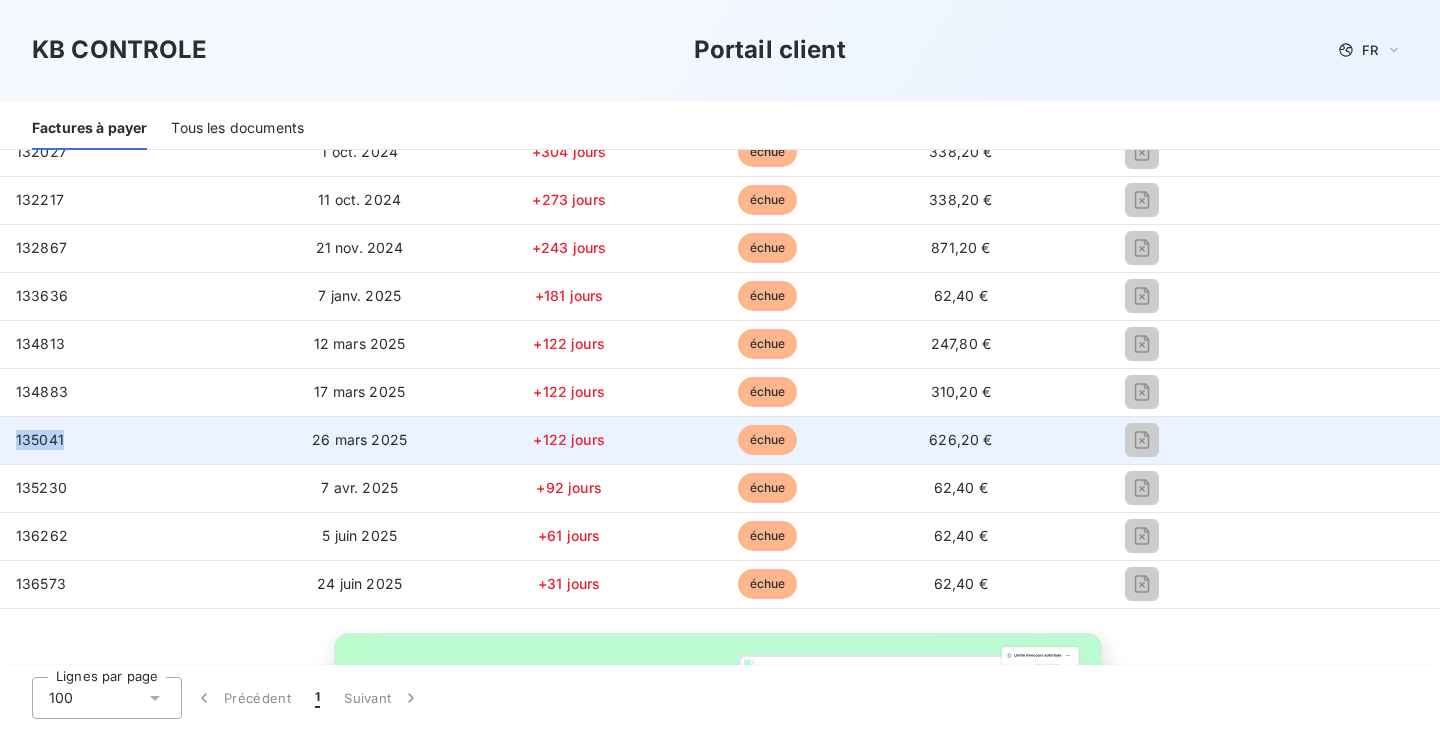 click on "135041" at bounding box center [40, 439] 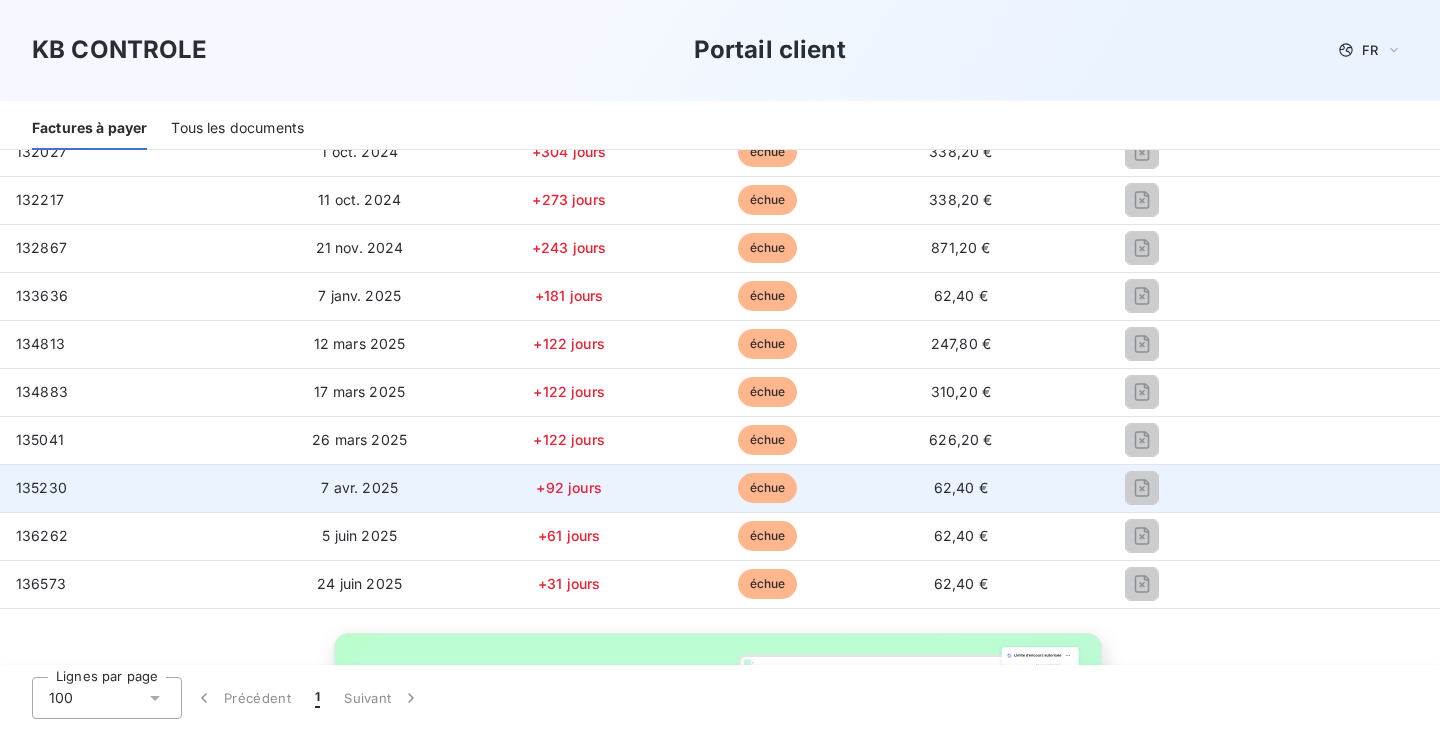 click on "135230" at bounding box center (41, 487) 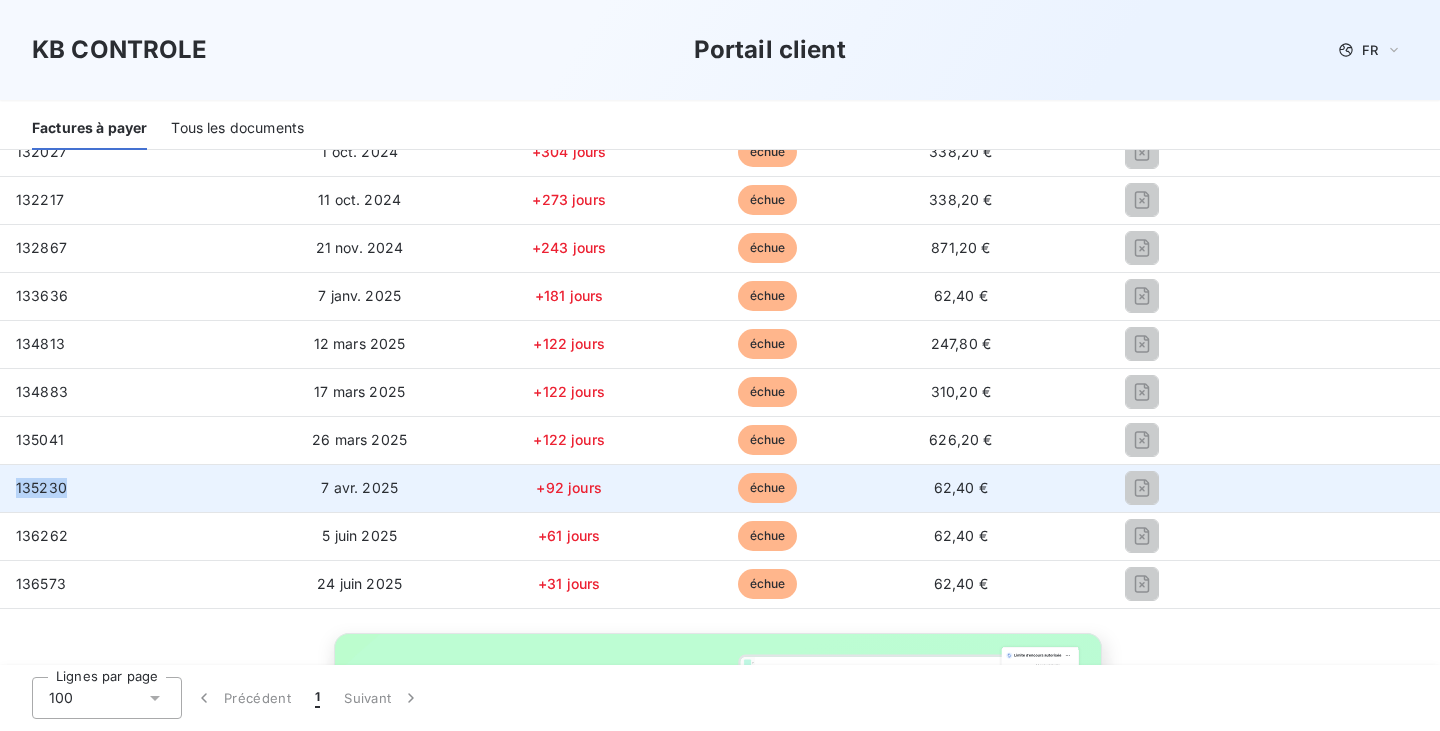 click on "135230" at bounding box center (41, 487) 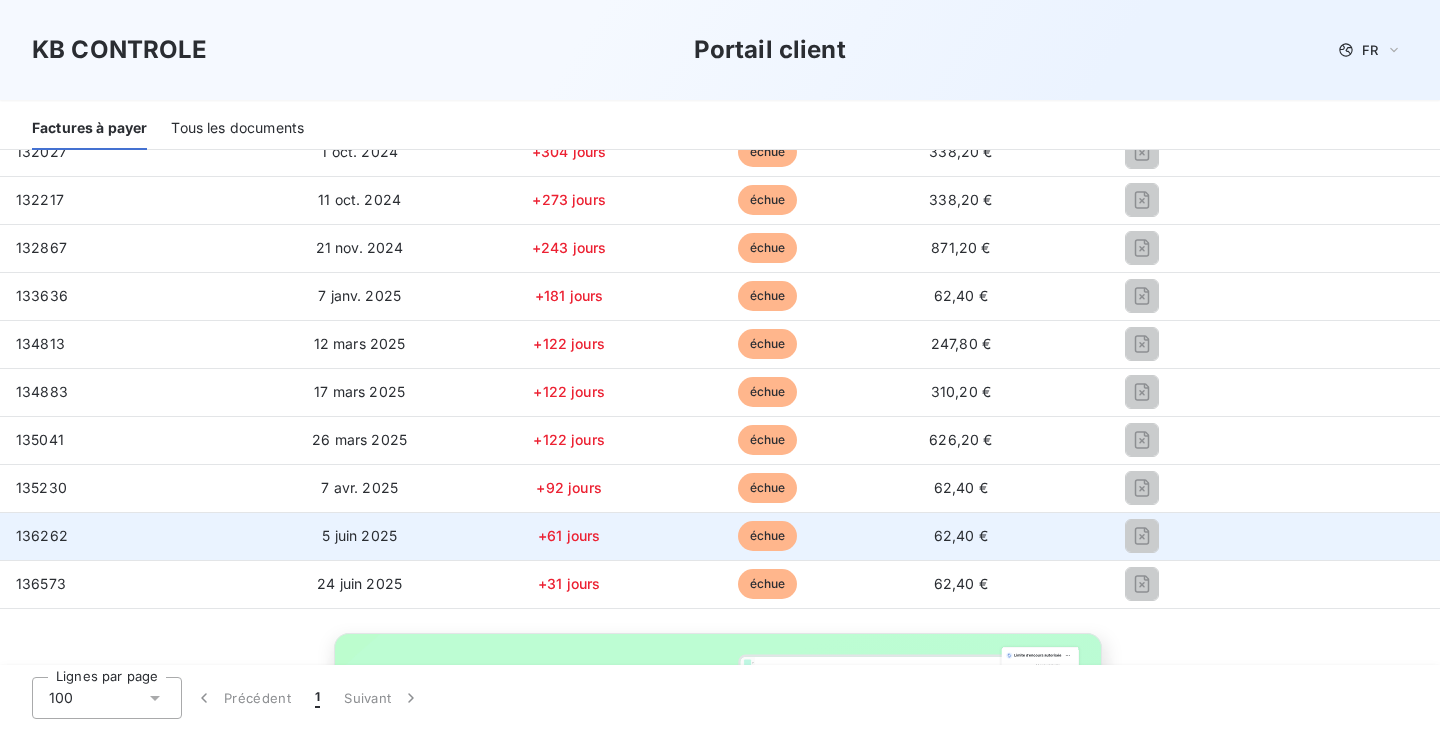click on "136262" at bounding box center [42, 535] 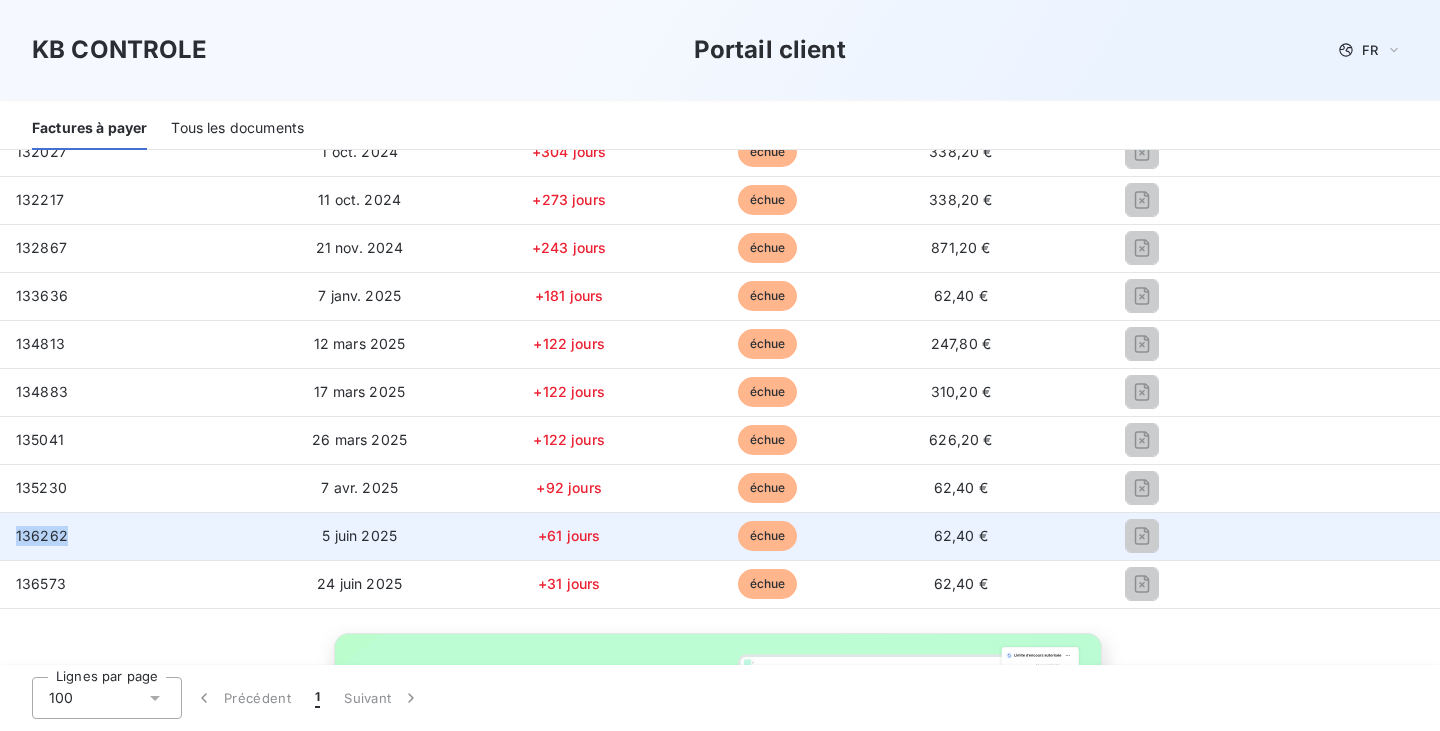 click on "136262" at bounding box center [42, 535] 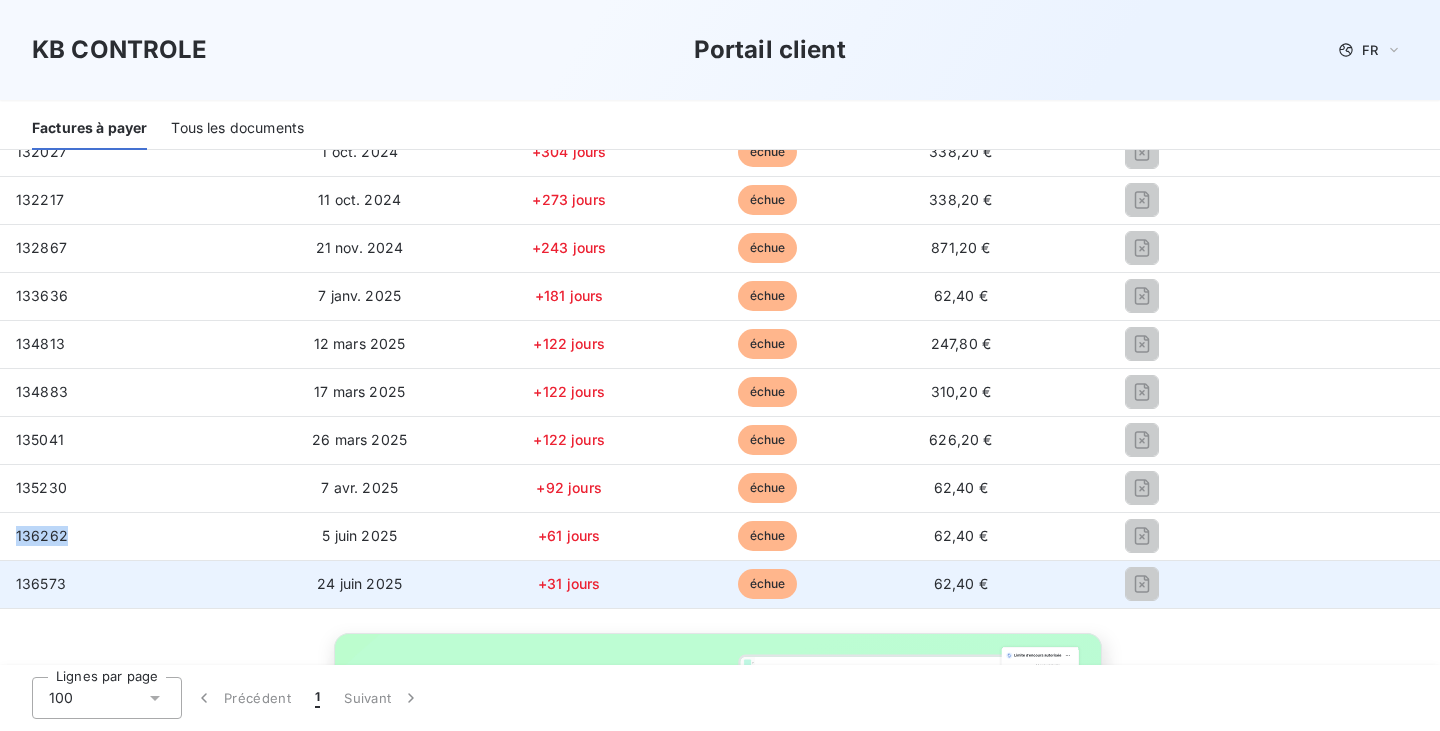 click on "136573" at bounding box center (125, 584) 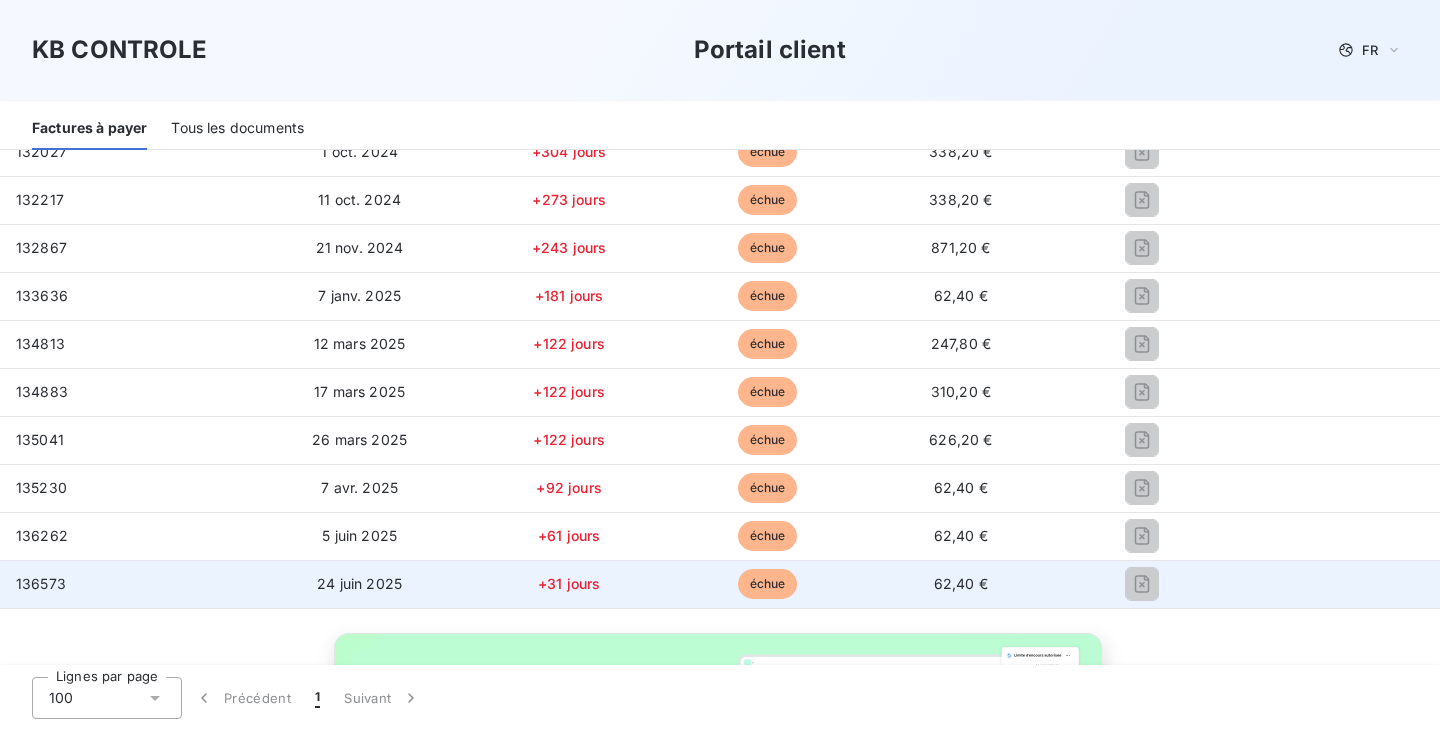 click on "136573" at bounding box center [41, 583] 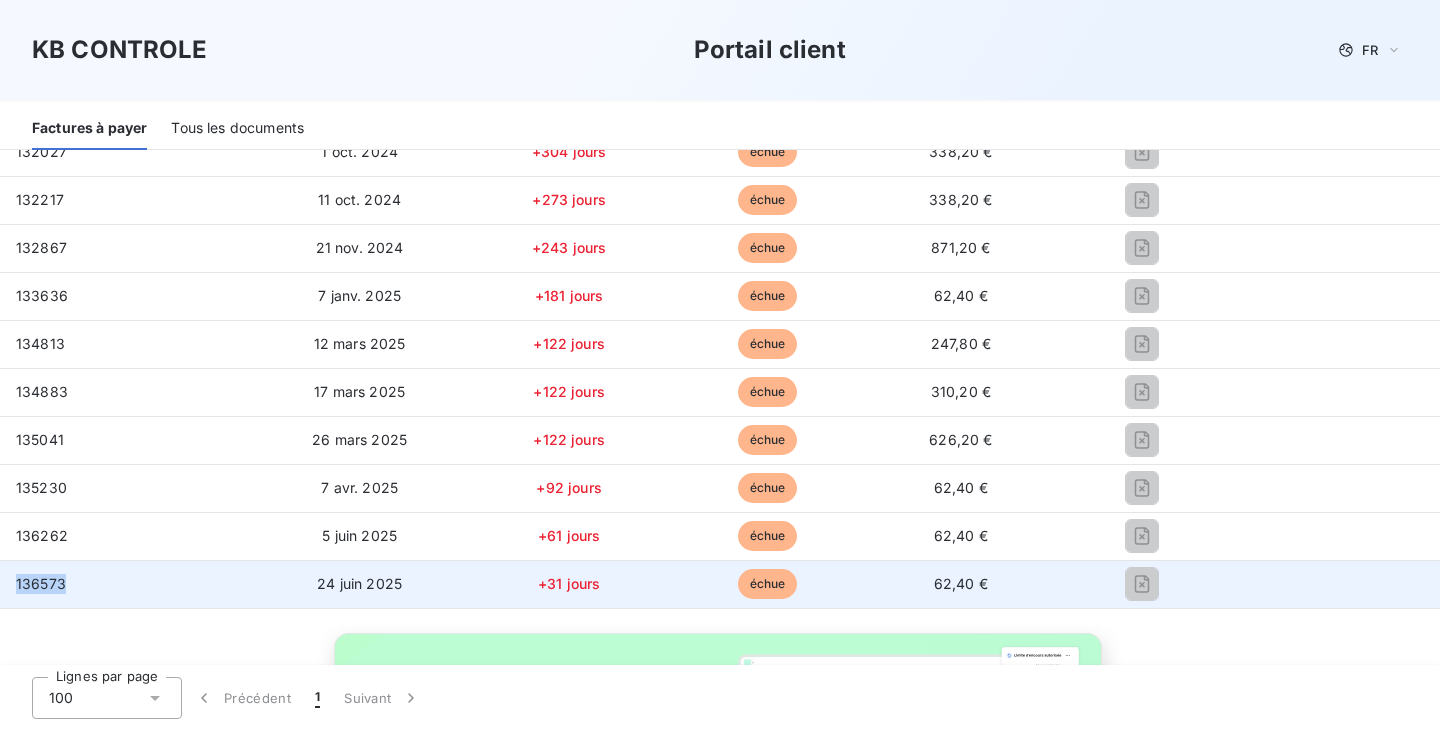 click on "136573" at bounding box center [41, 583] 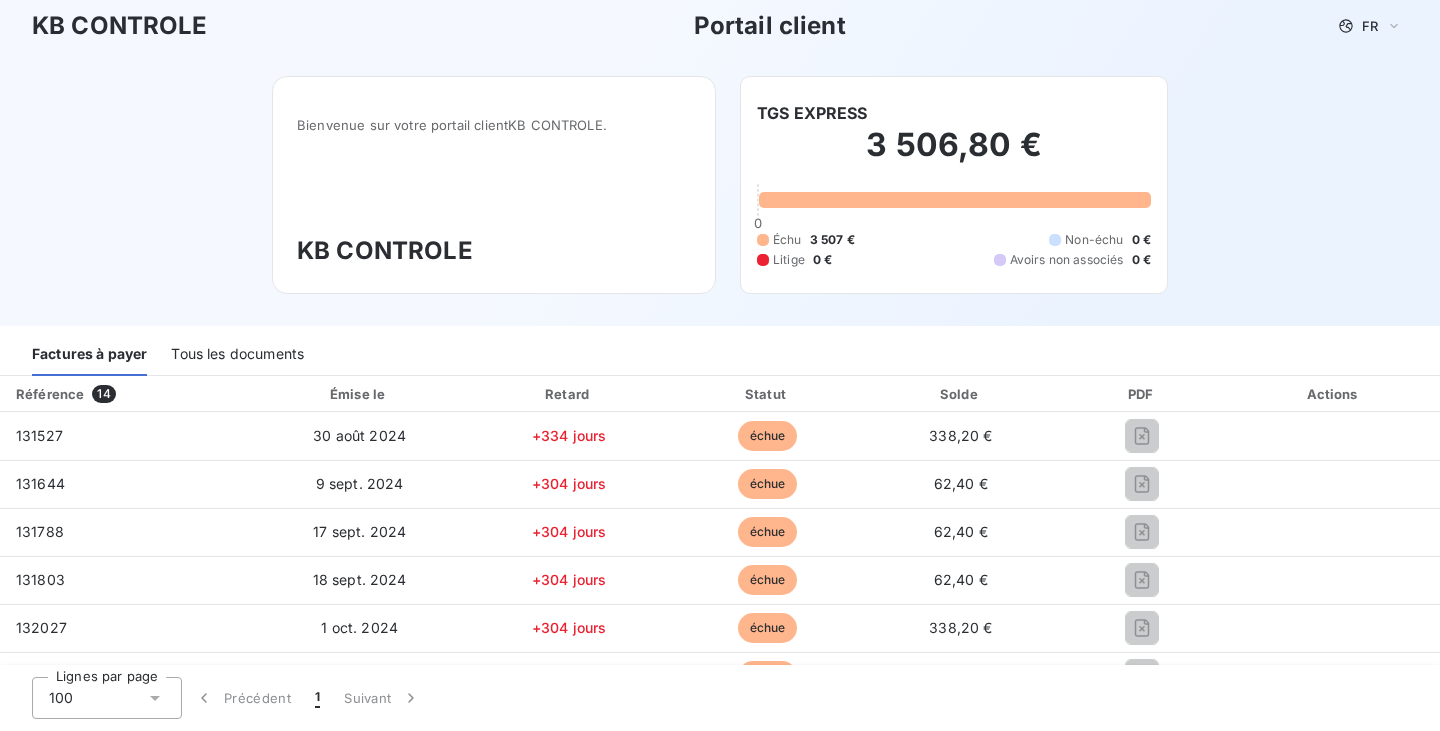 scroll, scrollTop: 0, scrollLeft: 0, axis: both 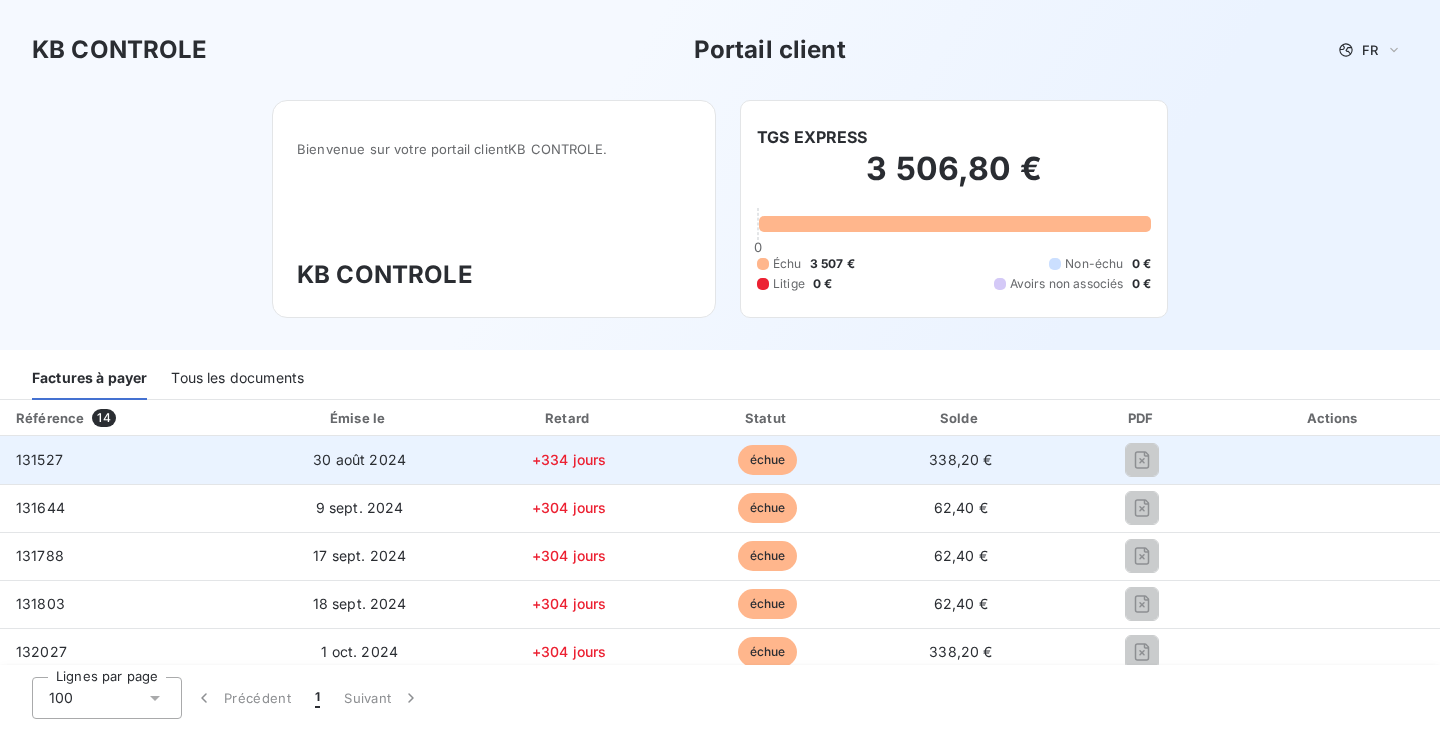 click on "131527" at bounding box center (39, 459) 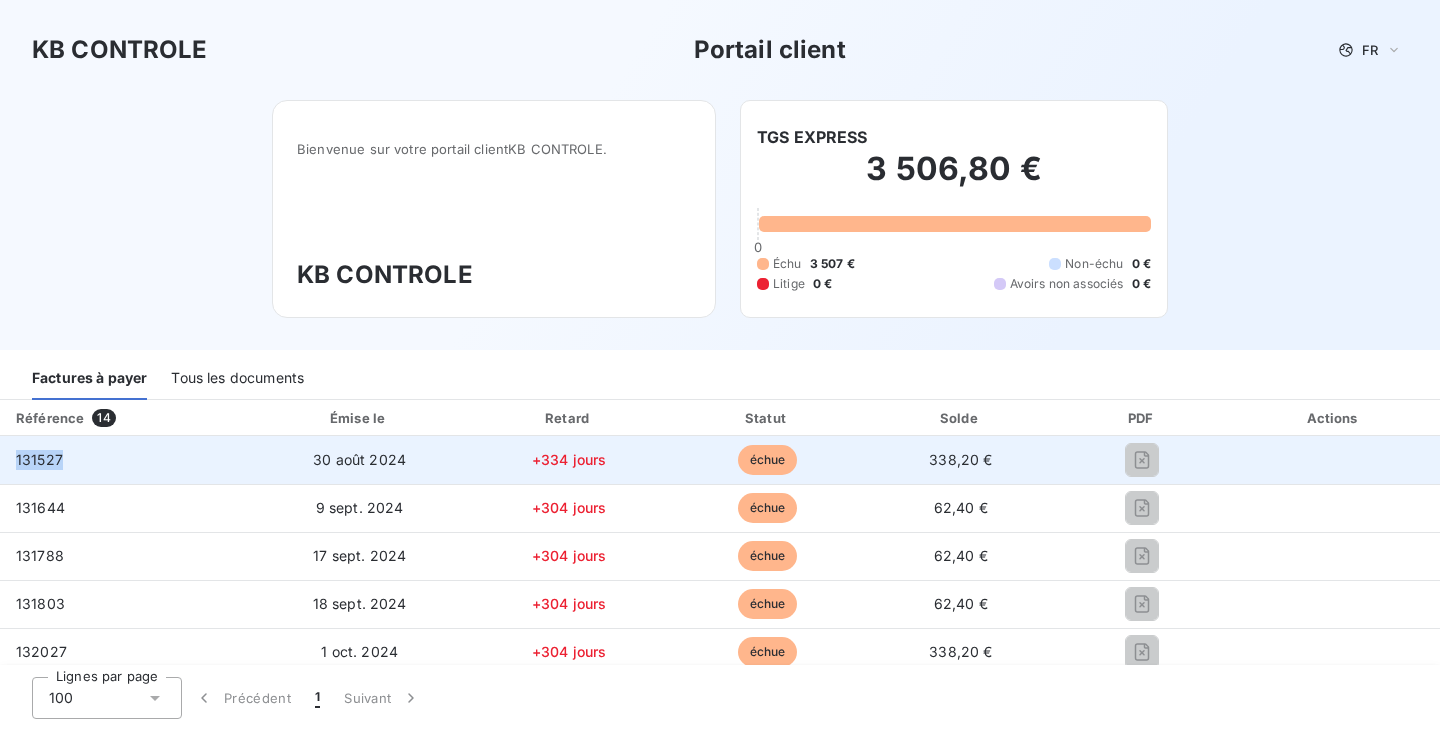 click on "131527" at bounding box center [39, 459] 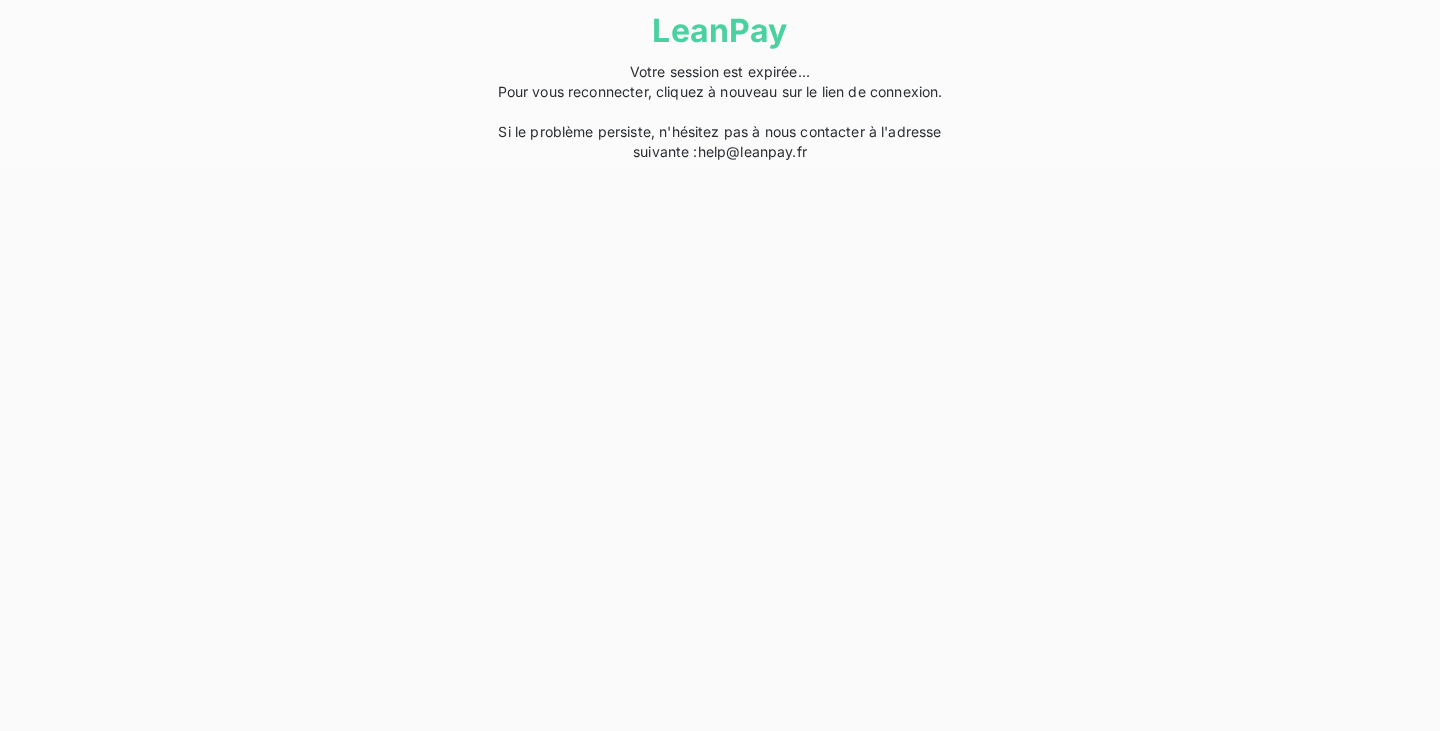 scroll, scrollTop: 0, scrollLeft: 0, axis: both 